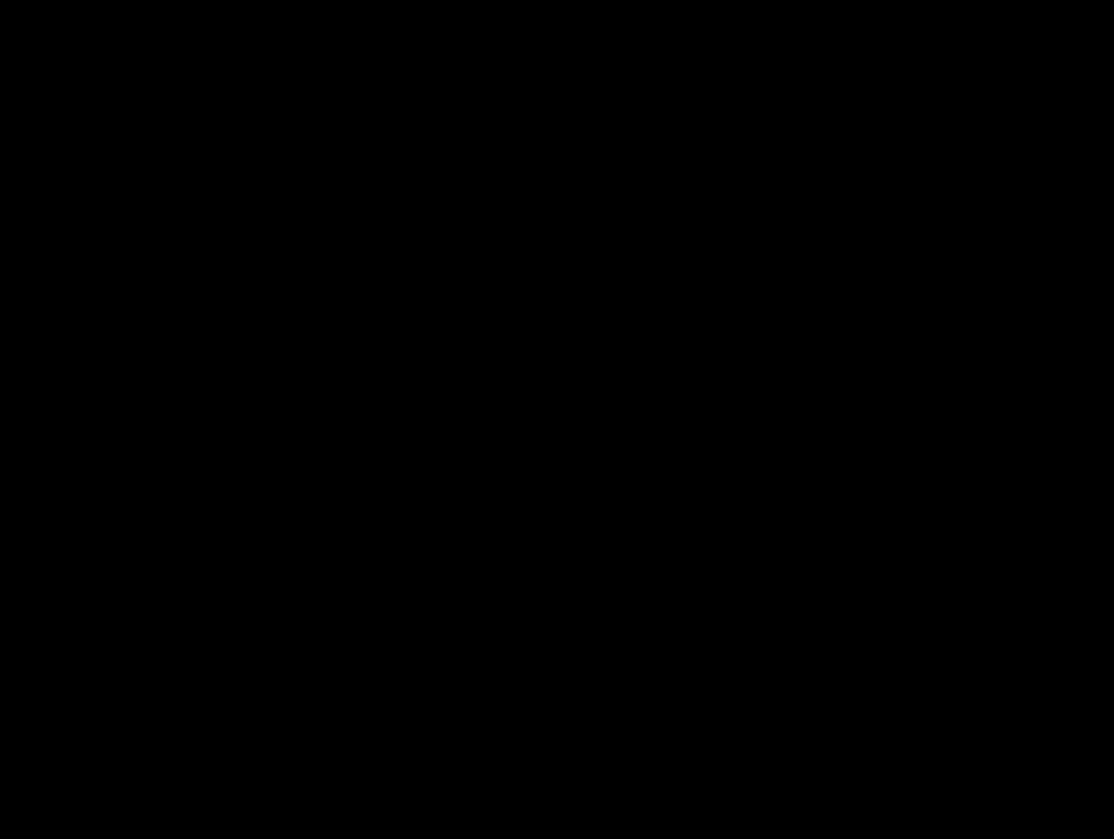 scroll, scrollTop: 0, scrollLeft: 0, axis: both 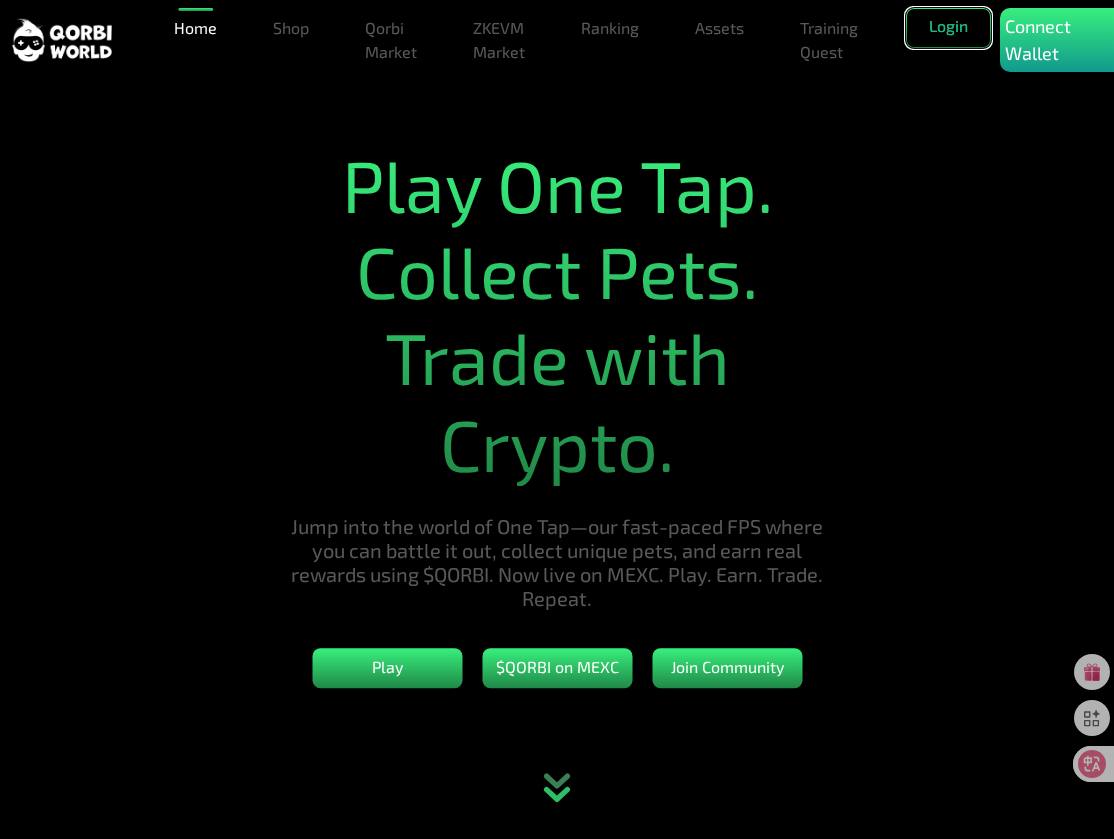 click on "Login" at bounding box center (948, 28) 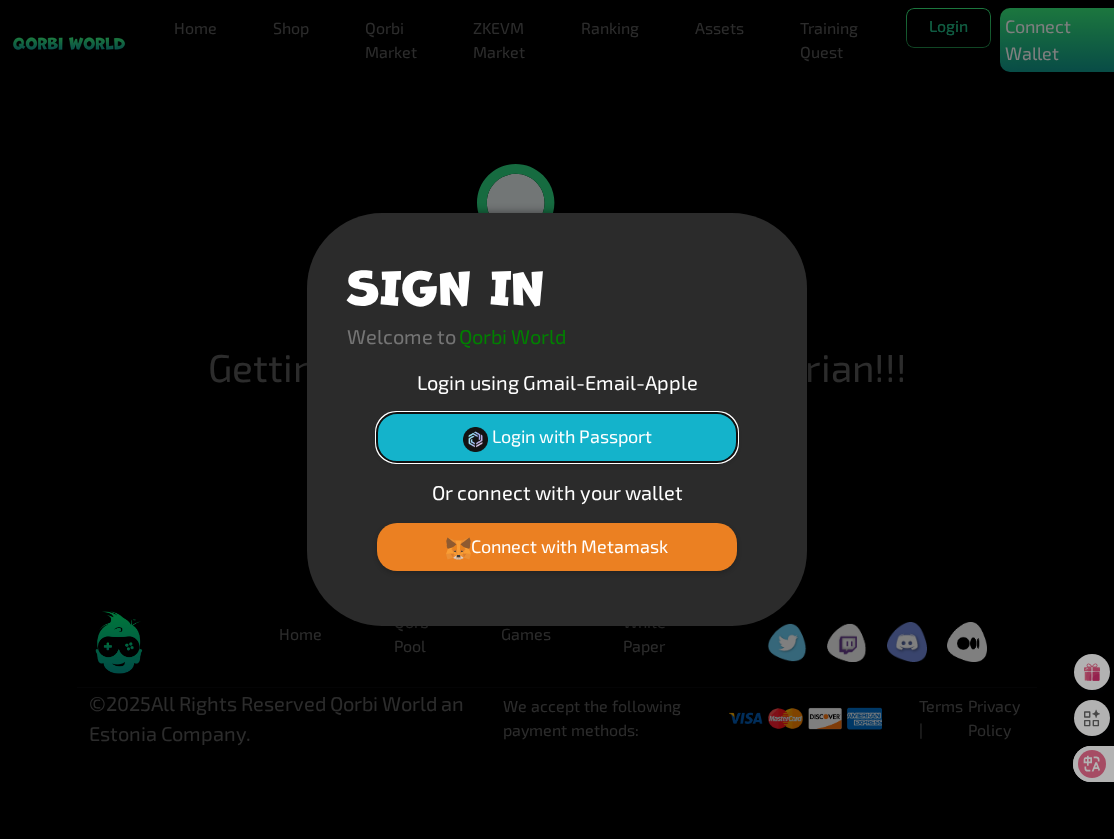 click on "Login with Passport" at bounding box center (557, 437) 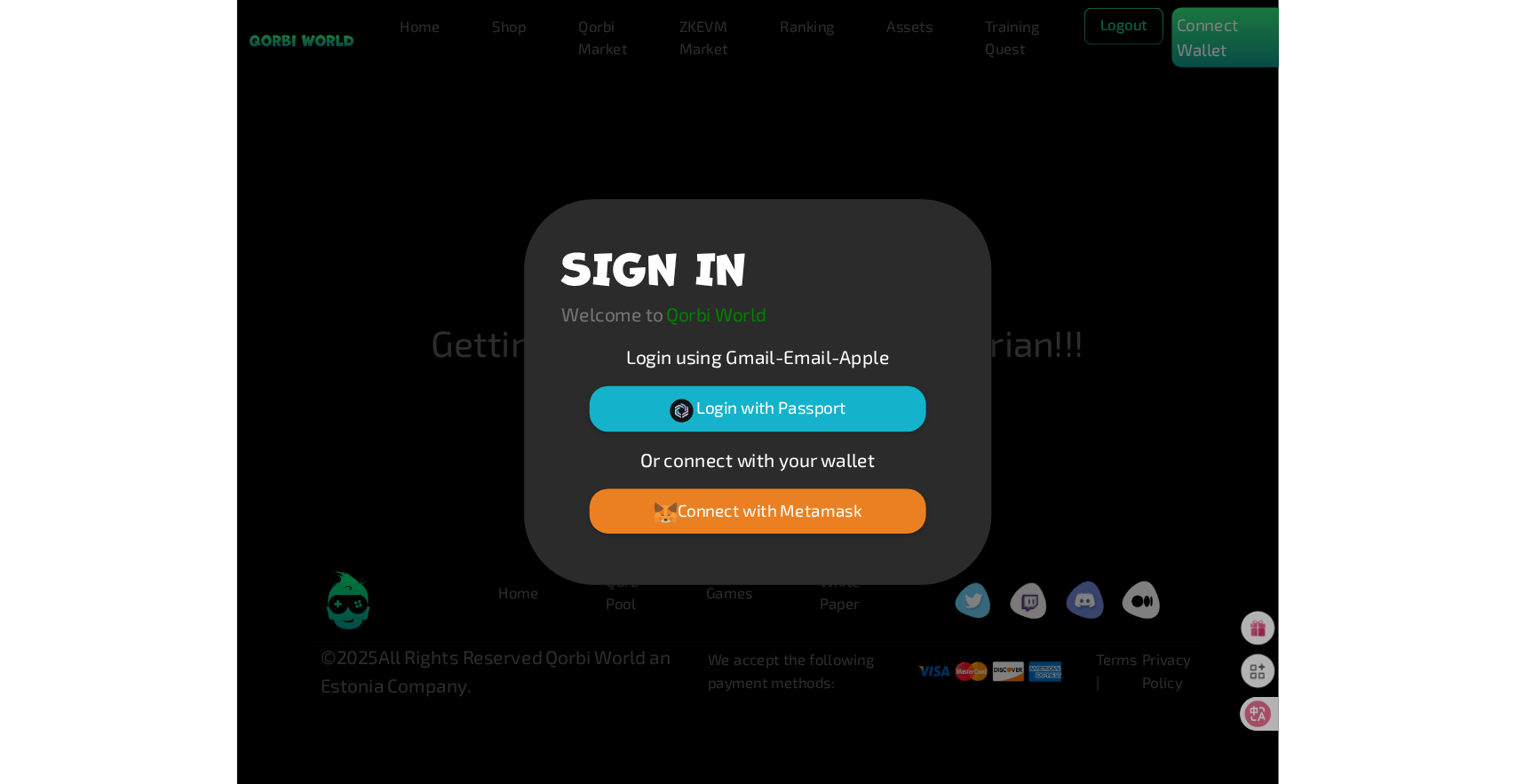scroll, scrollTop: 0, scrollLeft: 0, axis: both 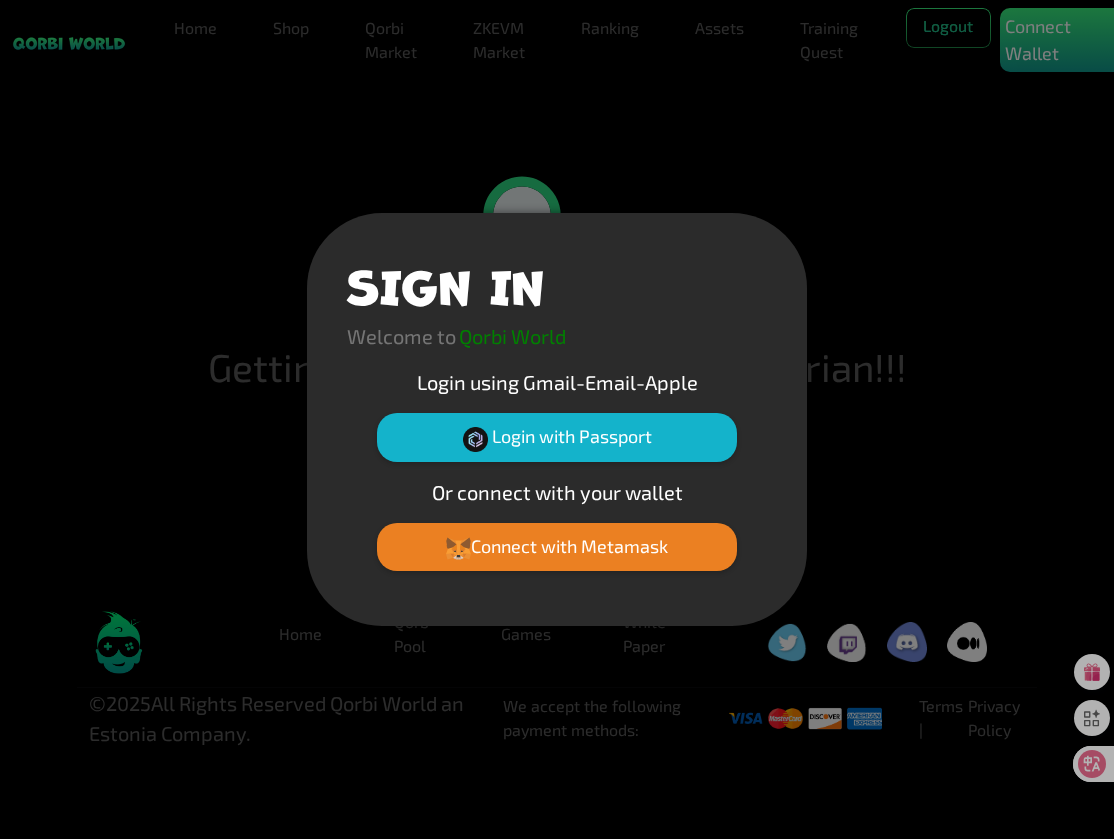 click on "SIGN IN Welcome to Qorbi World Login using Gmail-Email-Apple   Login with Passport Or connect with your wallet  Connect with Metamask" at bounding box center [557, 419] 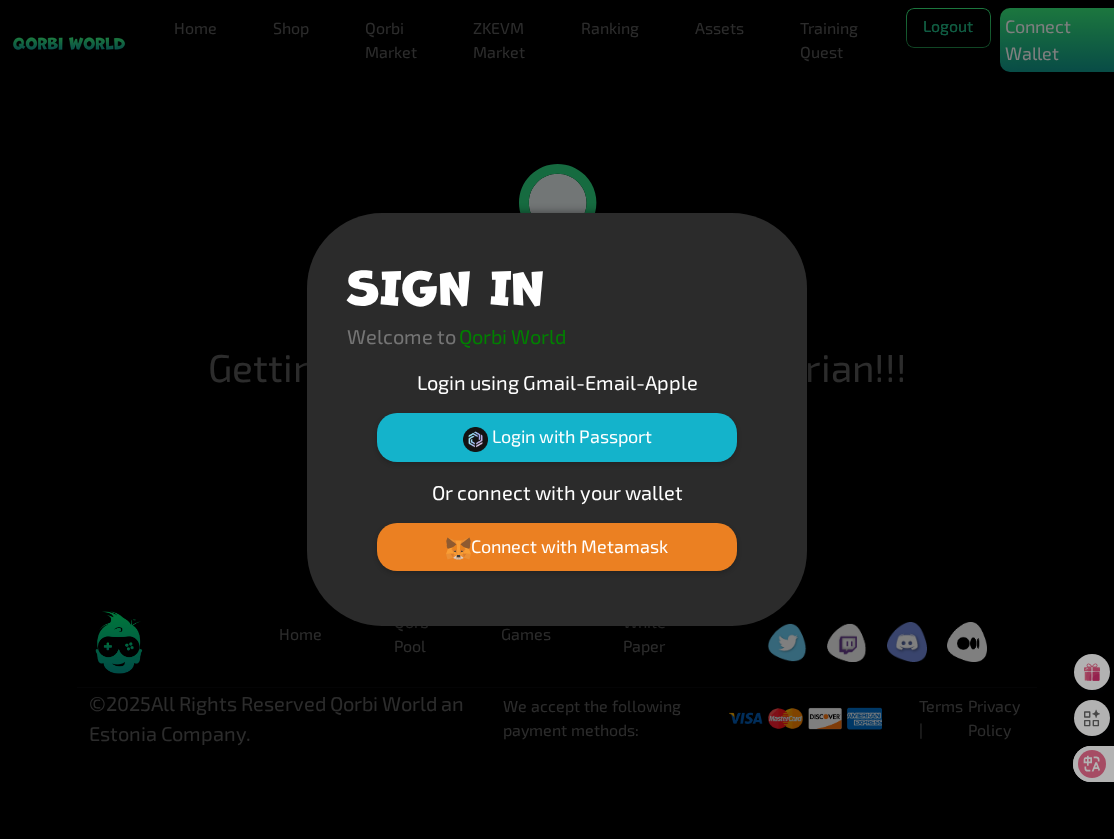 click on "SIGN IN Welcome to Qorbi World Login using Gmail-Email-Apple   Login with Passport Or connect with your wallet  Connect with Metamask" at bounding box center [557, 419] 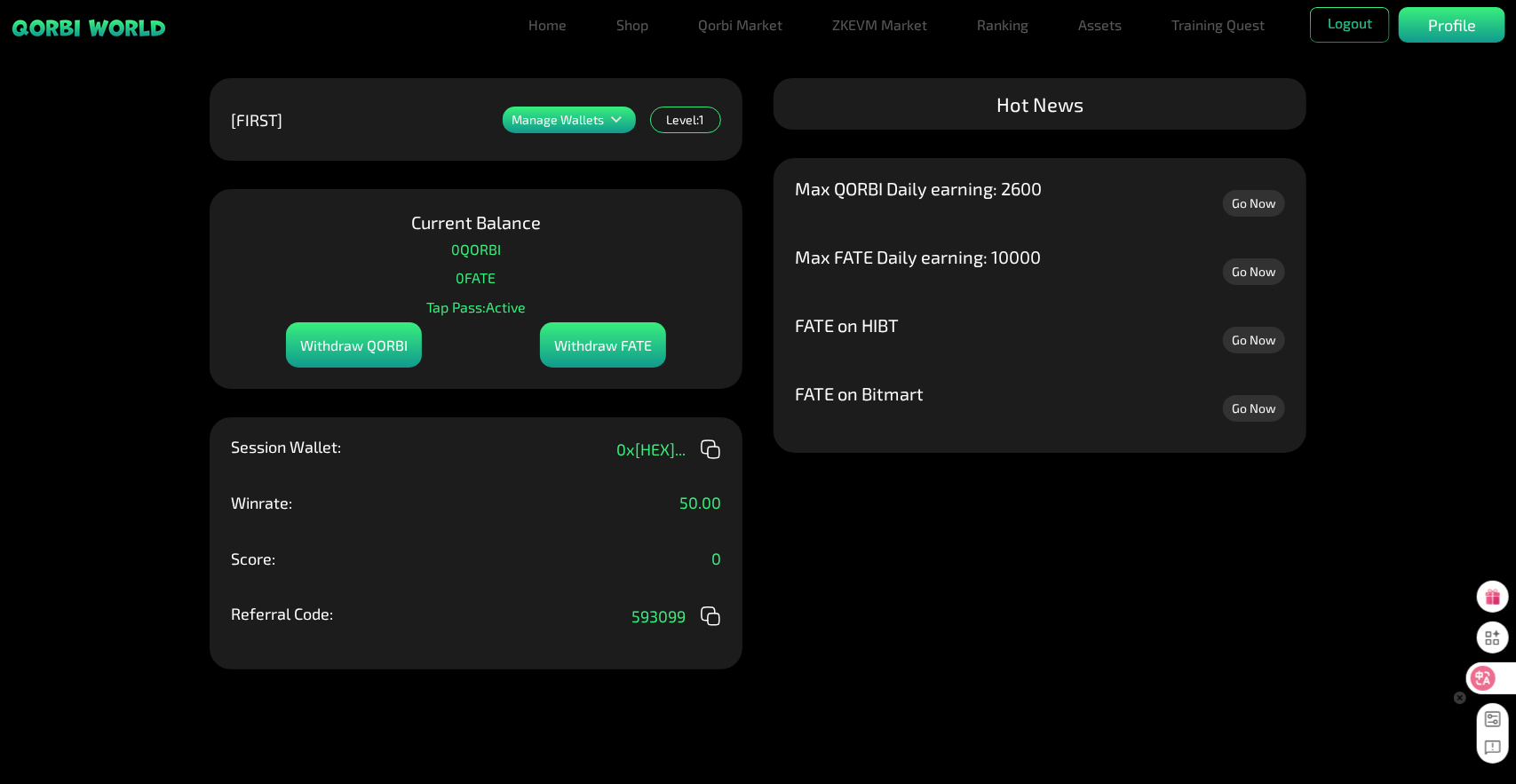 click 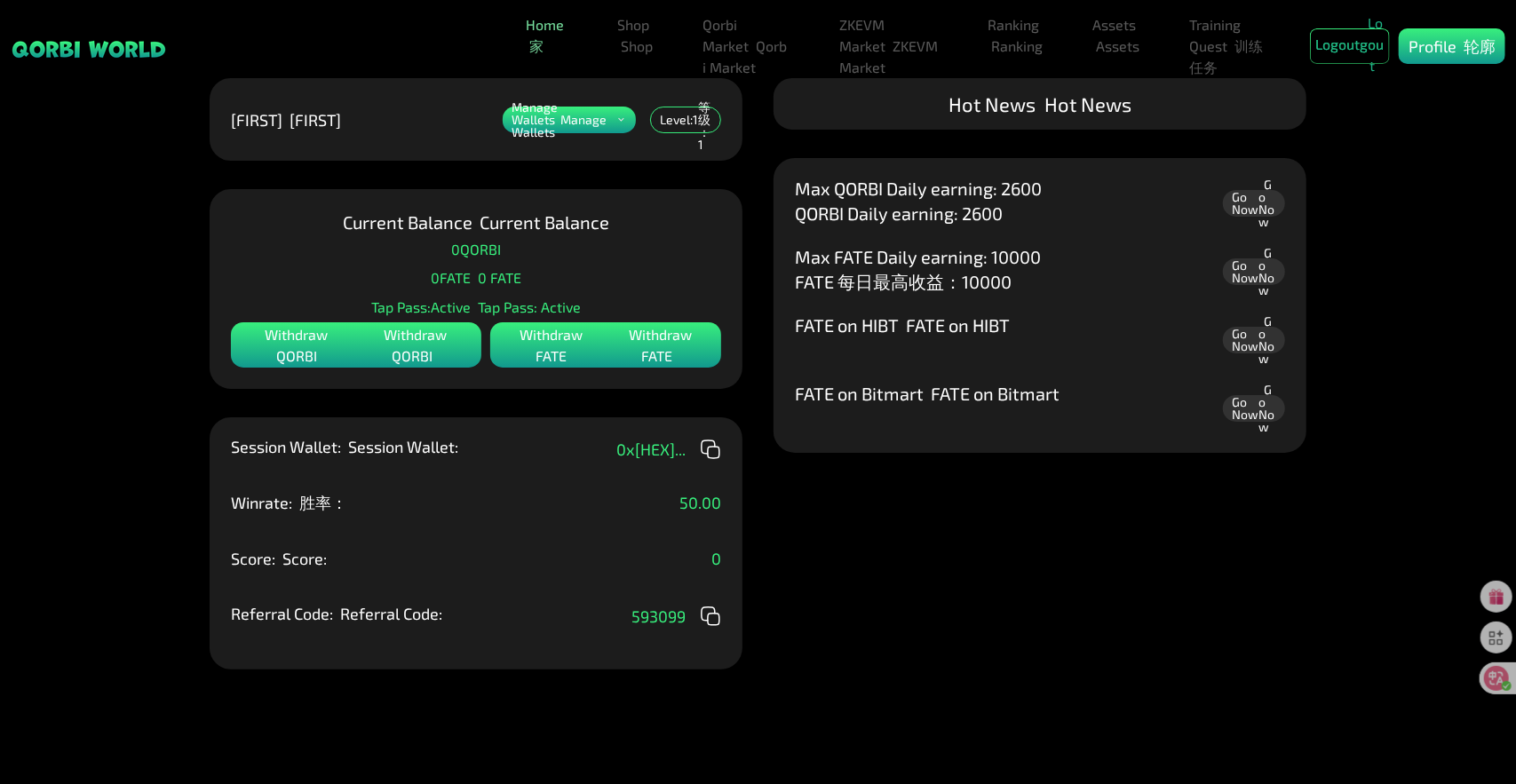 click on "Home Home" at bounding box center (546, 36) 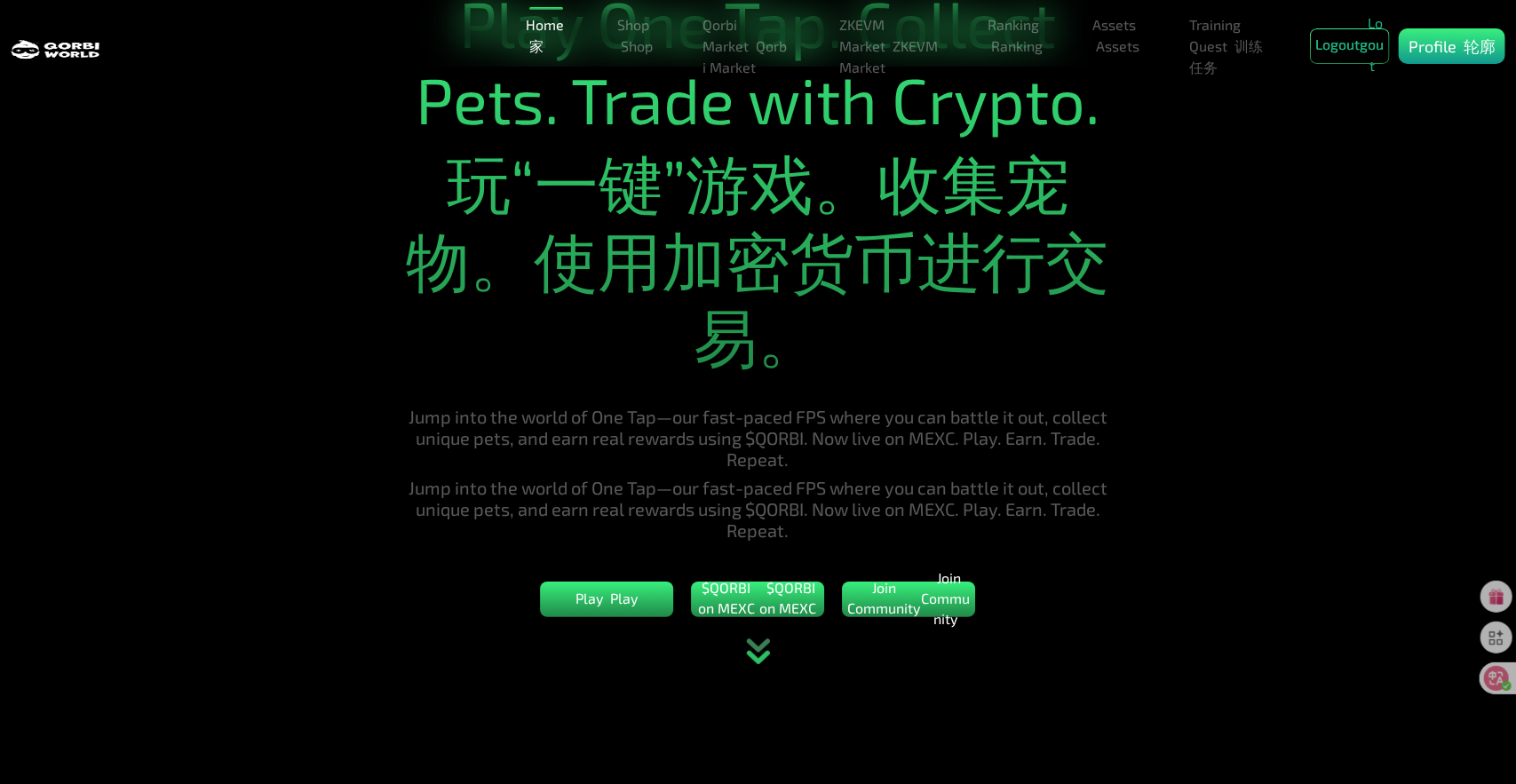 scroll, scrollTop: 0, scrollLeft: 0, axis: both 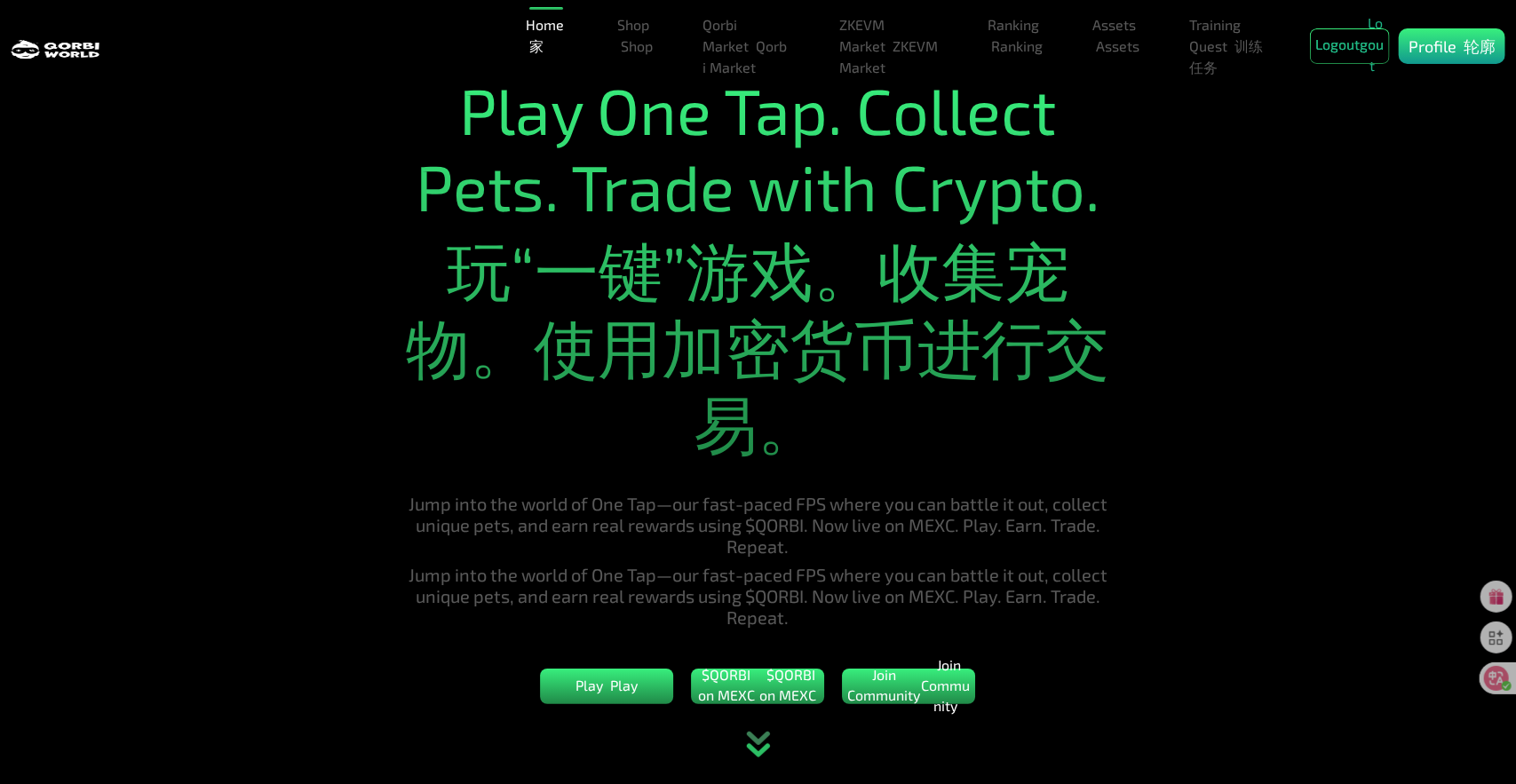 click on "Play One Tap. Collect Pets. Trade with Crypto. 玩“一键”游戏。收集宠物。使用加密货币进行交易。 Jump into the world of One Tap—our fast-paced FPS where you can battle it out, collect unique pets, and earn real rewards using $QORBI. Now live on MEXC. Play. Earn. Trade. Repeat. 进入《One Tap》的世界——我们快节奏的第一人称射击游戏，在这里你可以战斗、收集独特的宠物，并使用$QORBI 赢取真实奖励。现已登陆 MEXC。畅玩。赚取。交易。循环往复。 Play    玩 $QORBI on MEXC    MEXC 上的 $QORBI Join Community    加入社区" at bounding box center [758, 392] 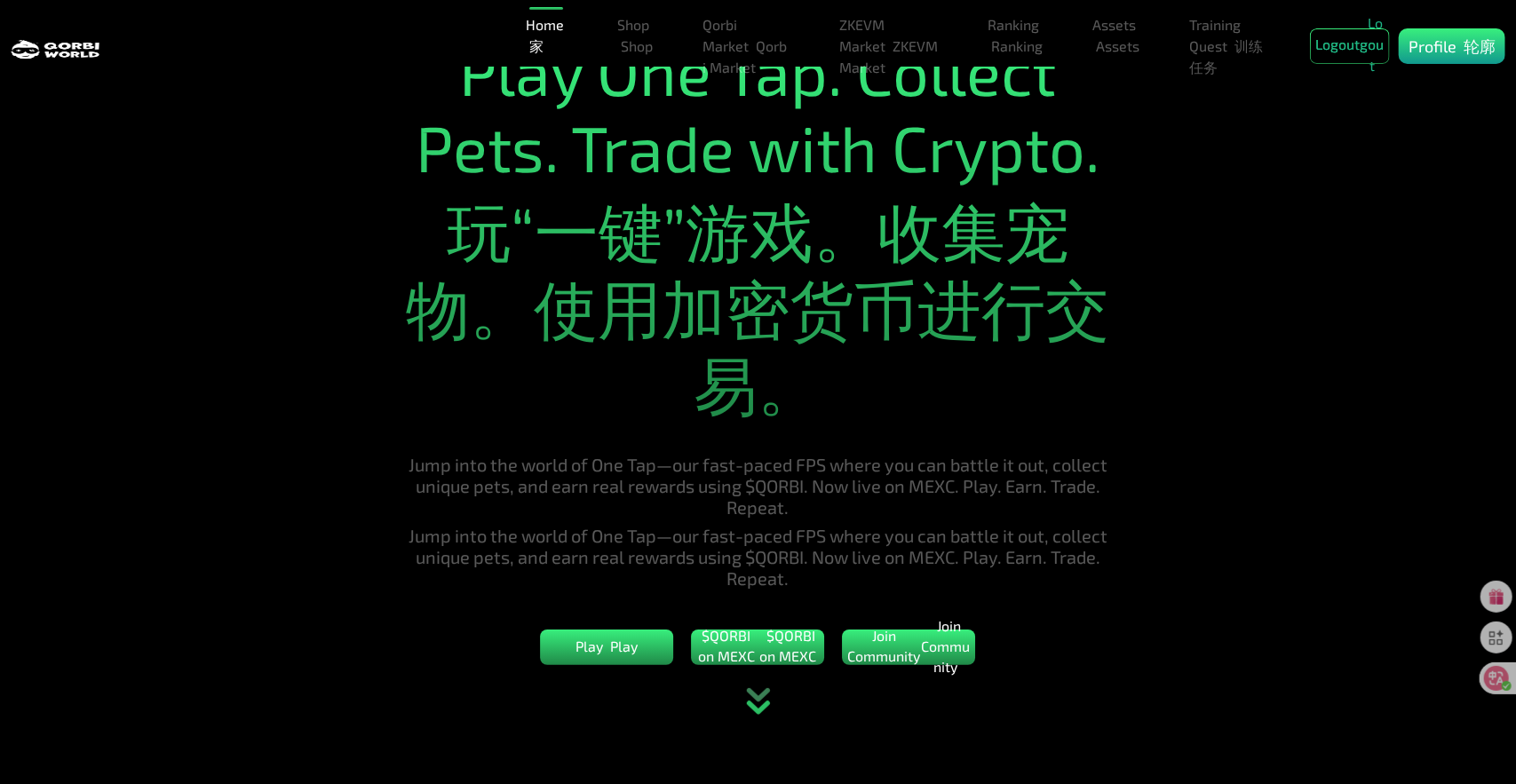 scroll, scrollTop: 0, scrollLeft: 0, axis: both 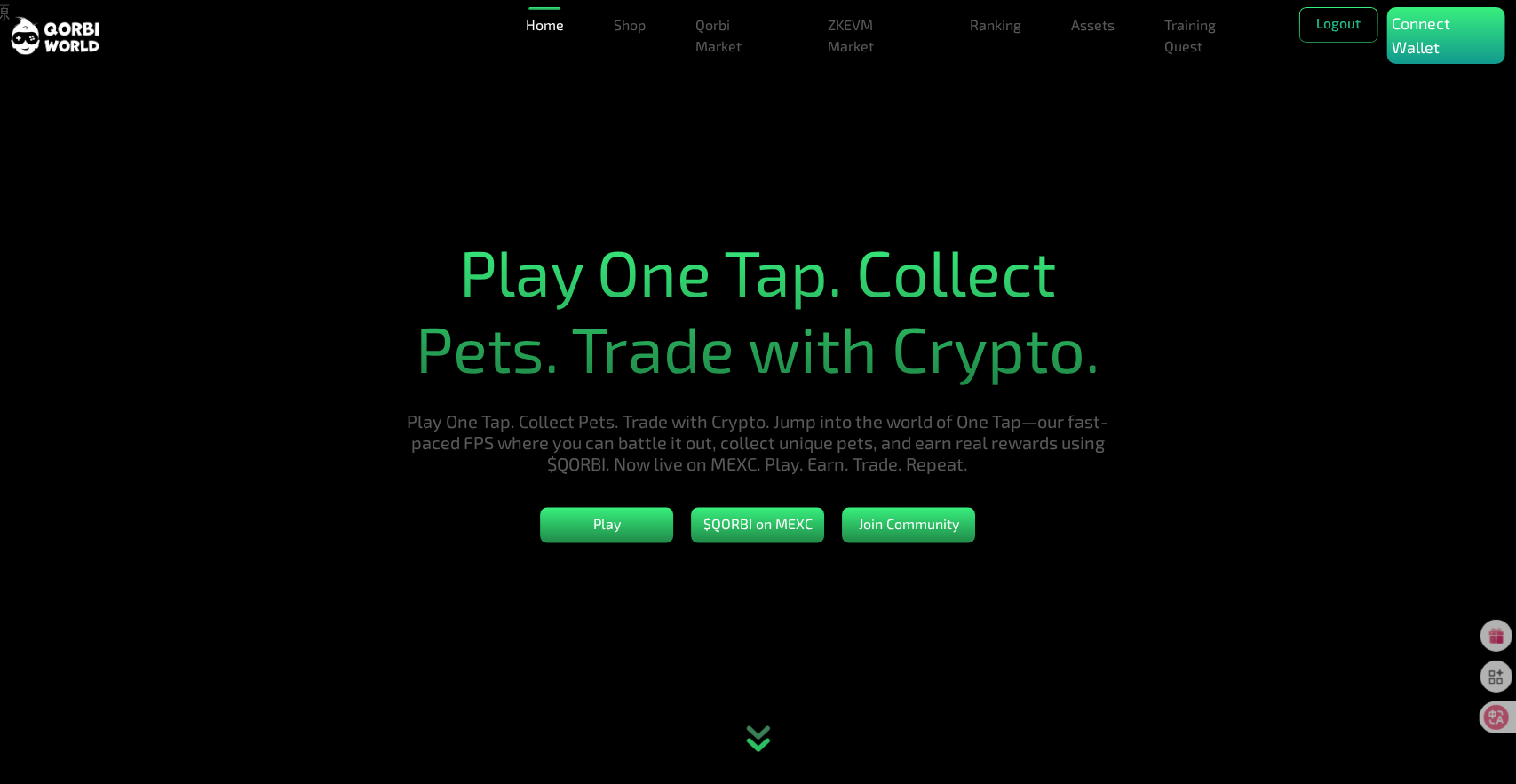click on "Play One Tap. Collect Pets. Trade with Crypto. Jump into the world of One Tap—our fast-paced FPS where you can battle it out, collect unique pets, and earn real rewards using $QORBI. Now live on MEXC. Play. Earn. Trade. Repeat. Play $QORBI on MEXC Join Community" at bounding box center (758, 392) 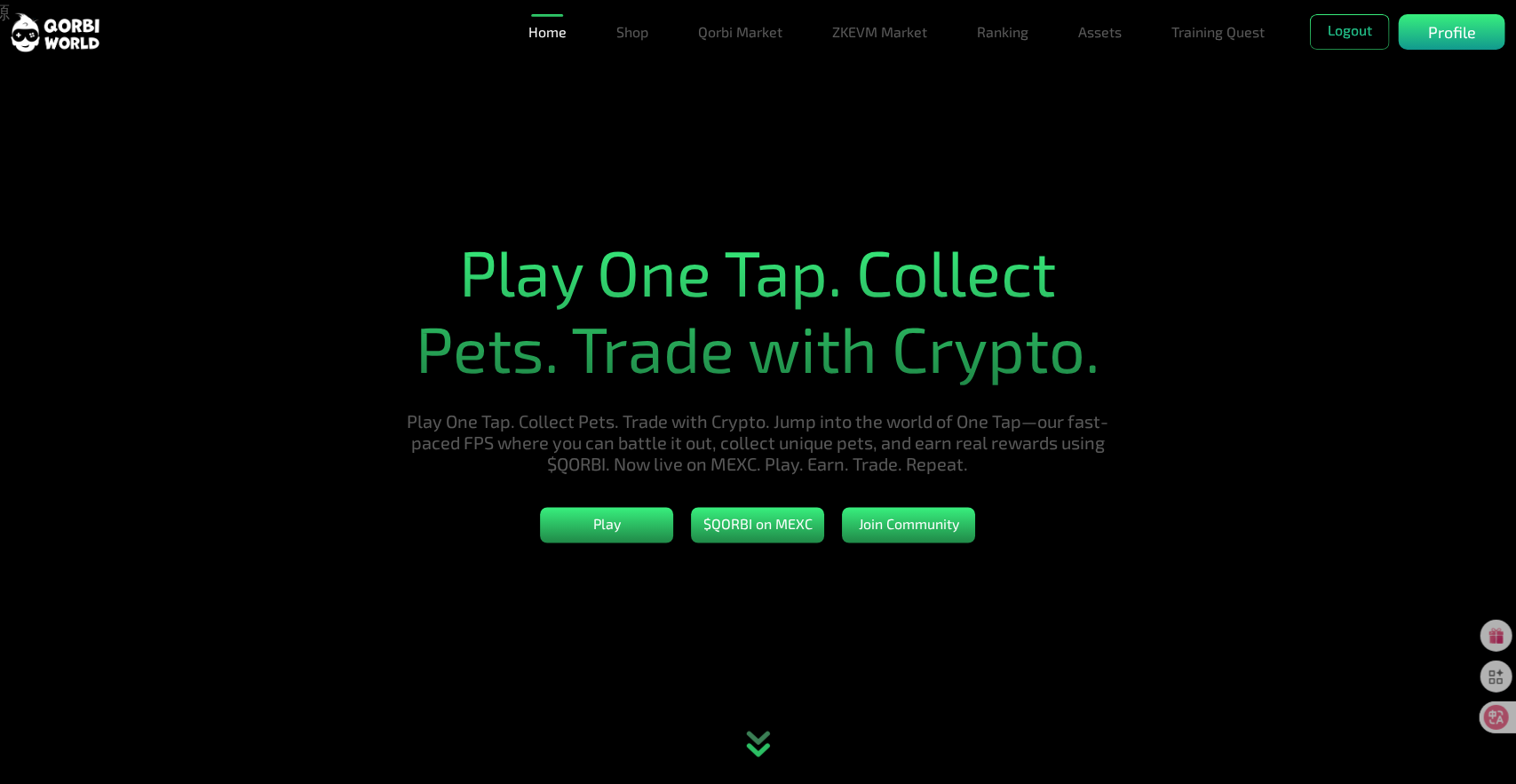 click 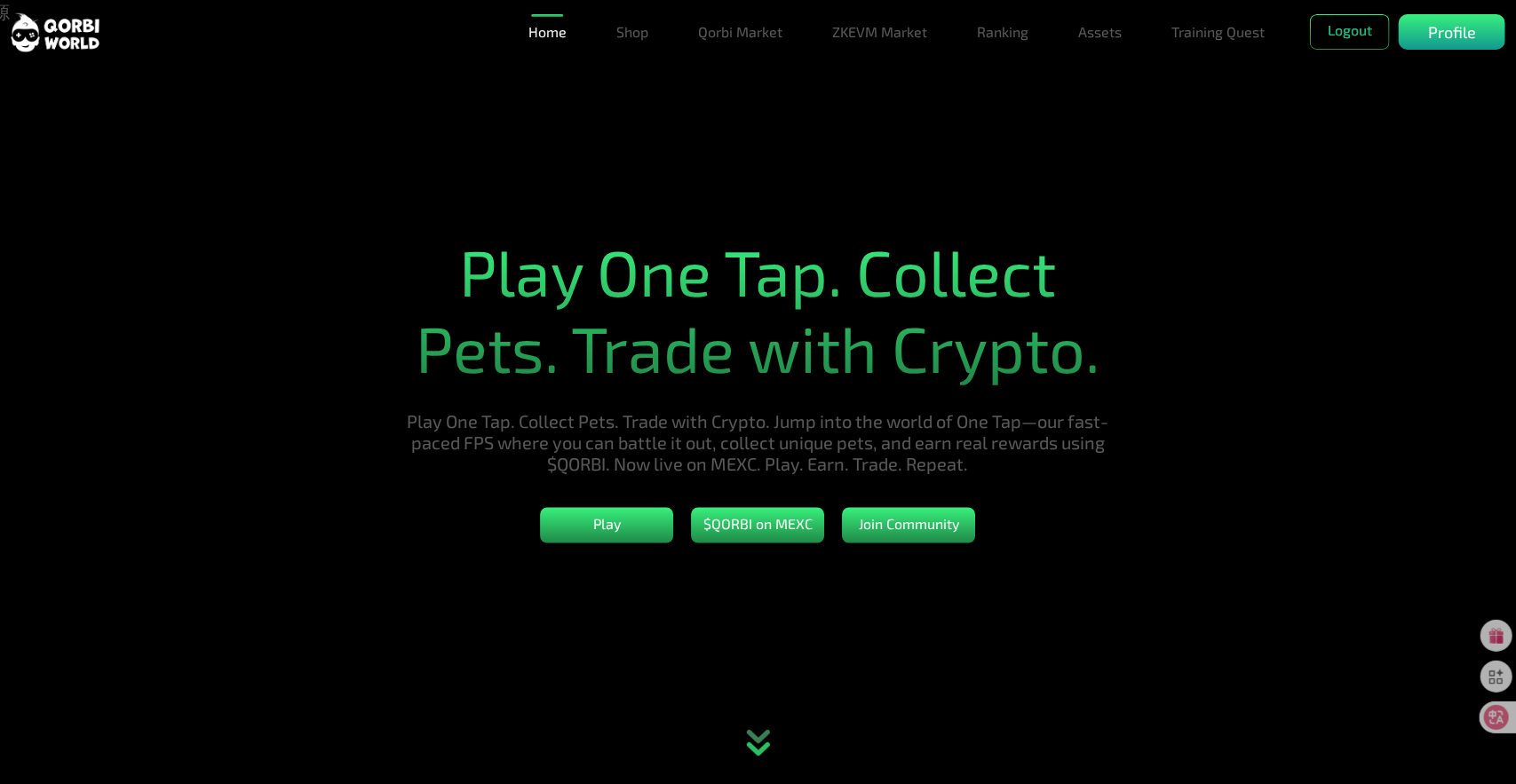 click 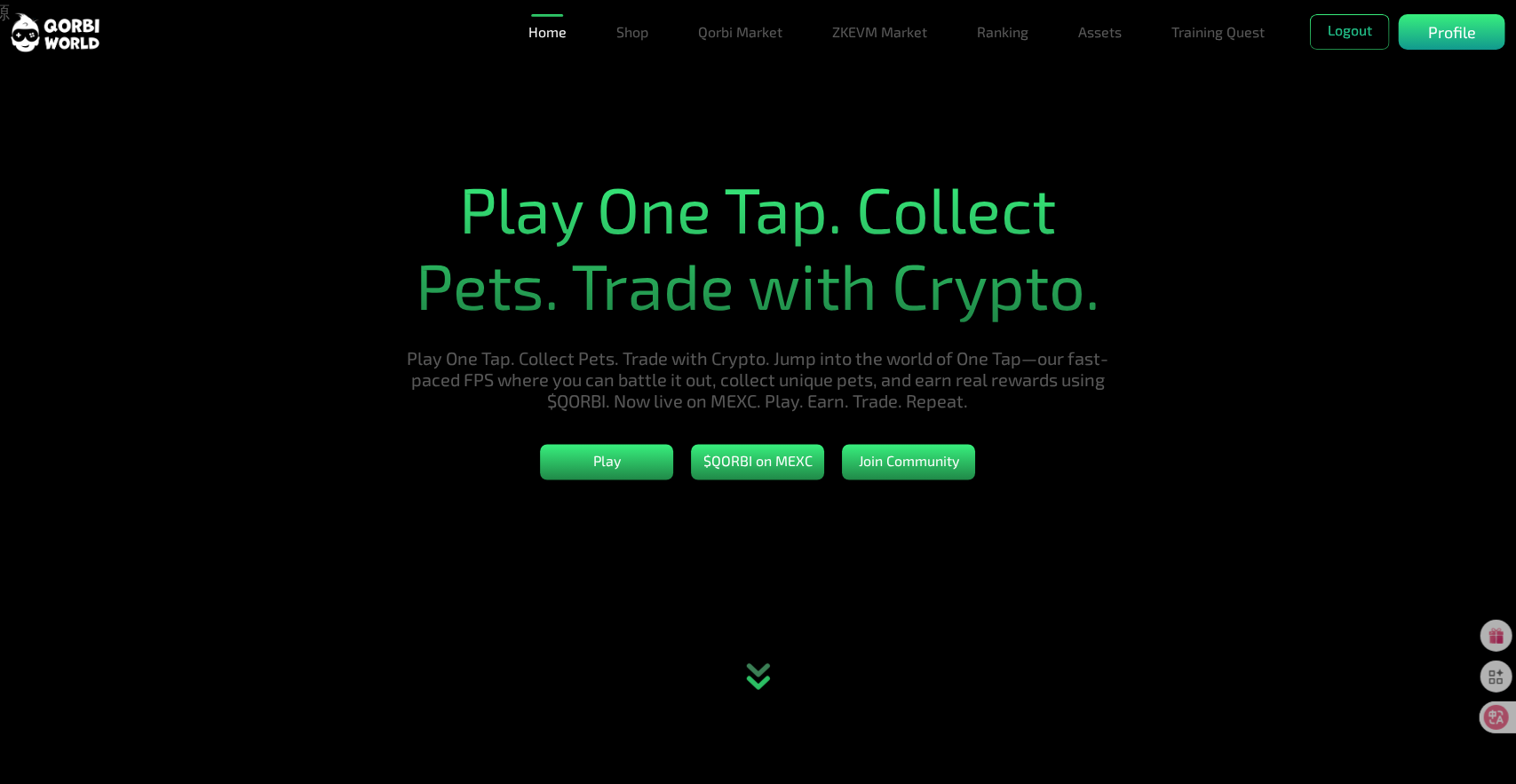 scroll, scrollTop: 0, scrollLeft: 0, axis: both 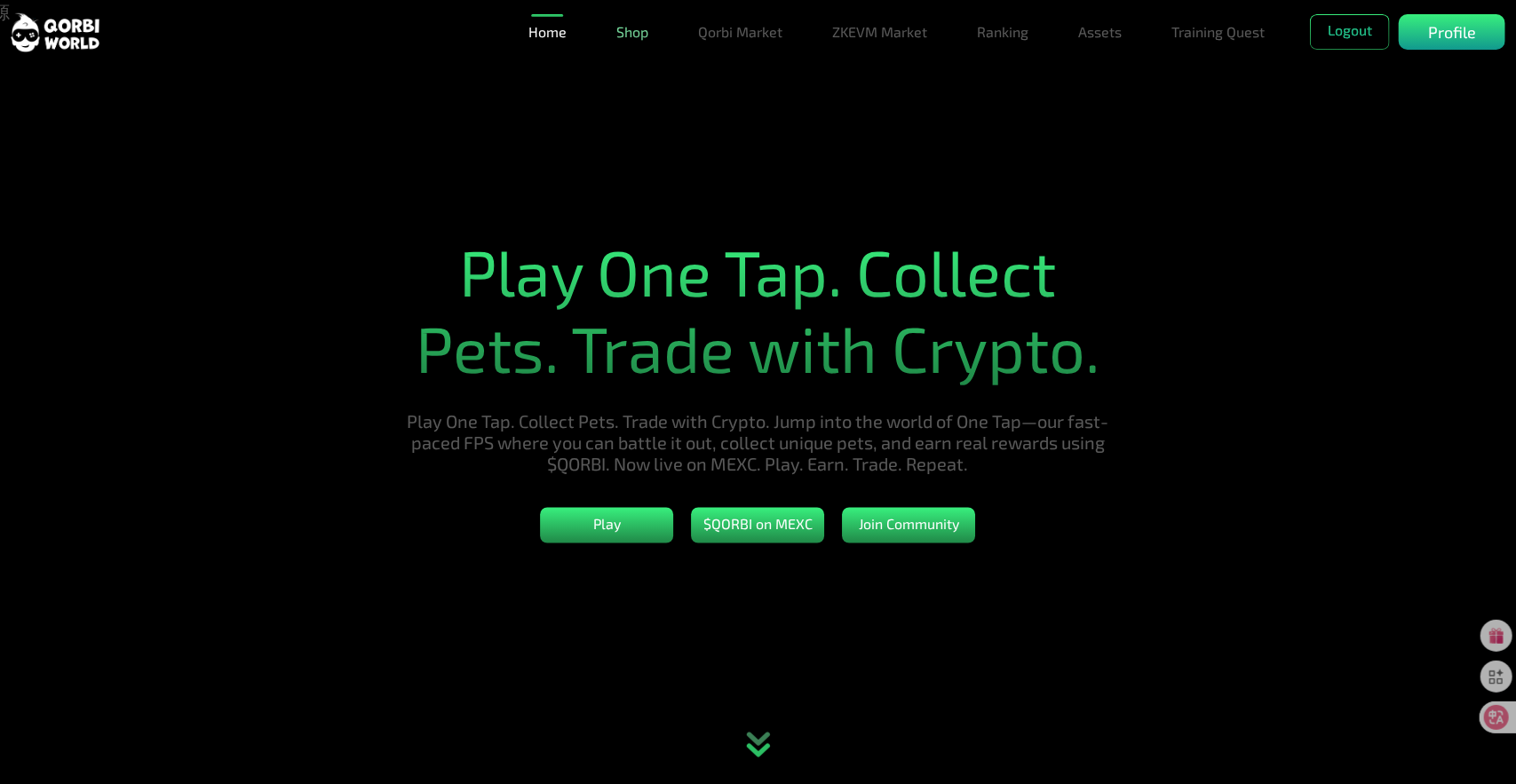 click on "Shop" at bounding box center [632, 32] 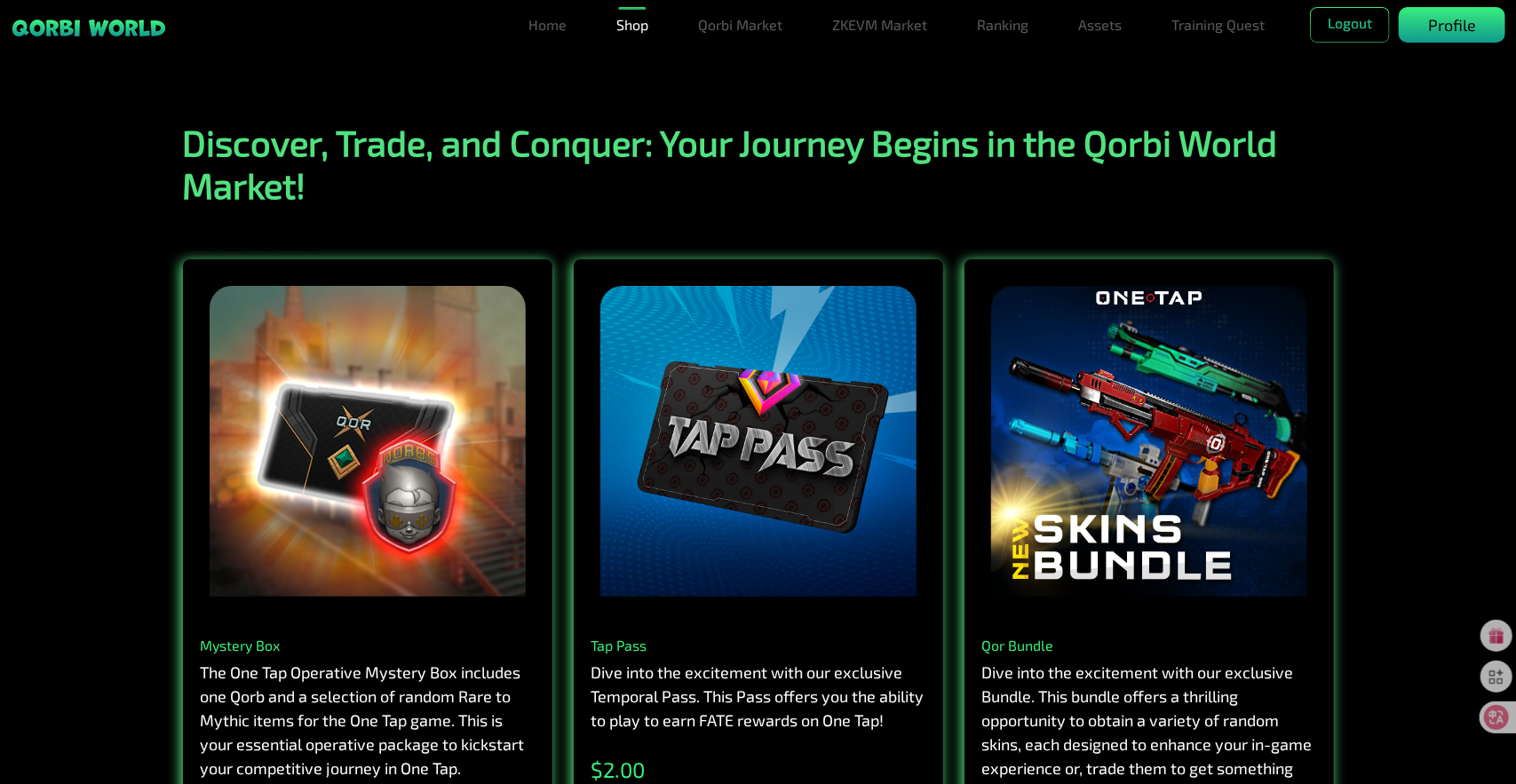 click on "Profile" at bounding box center [1452, 25] 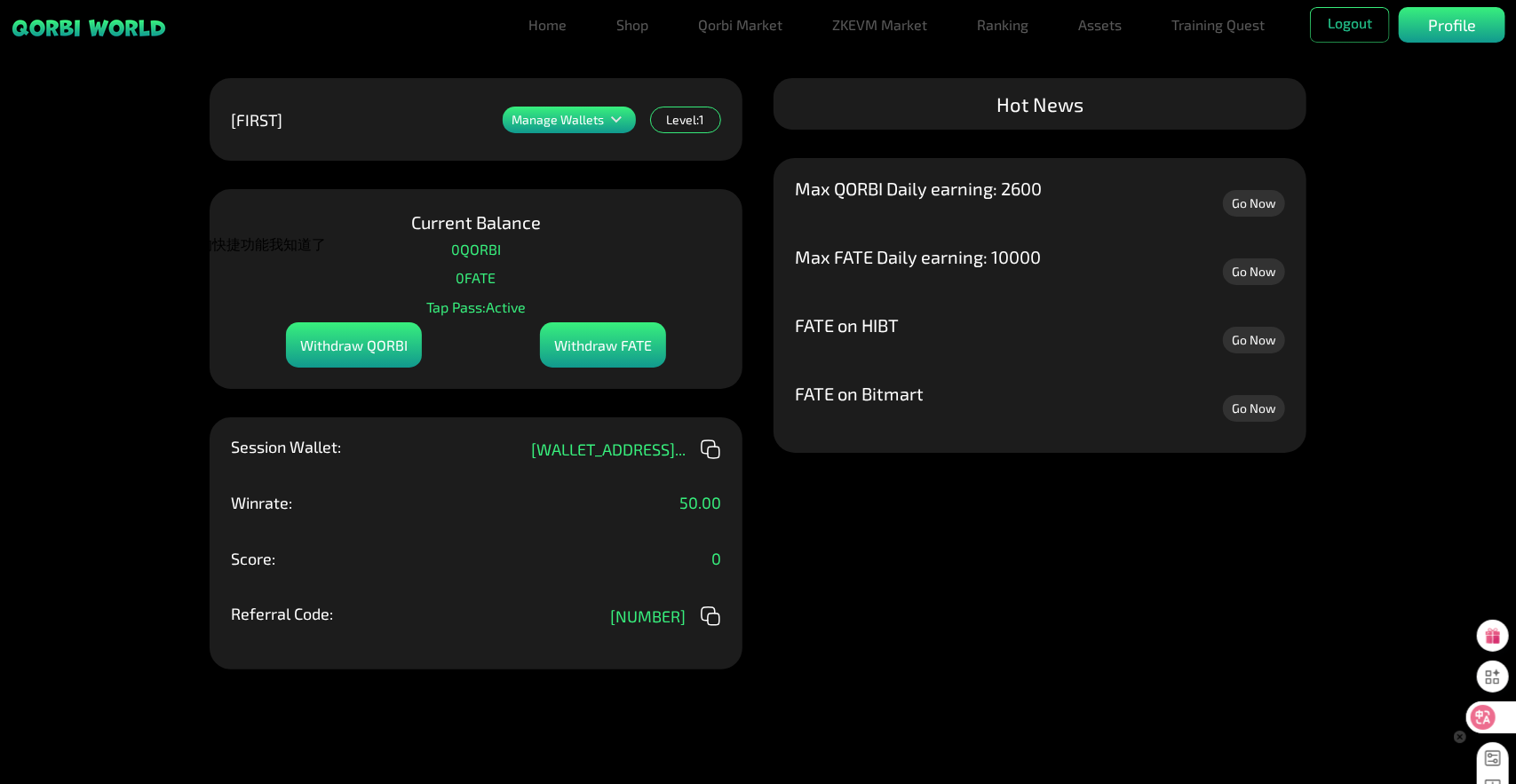 click 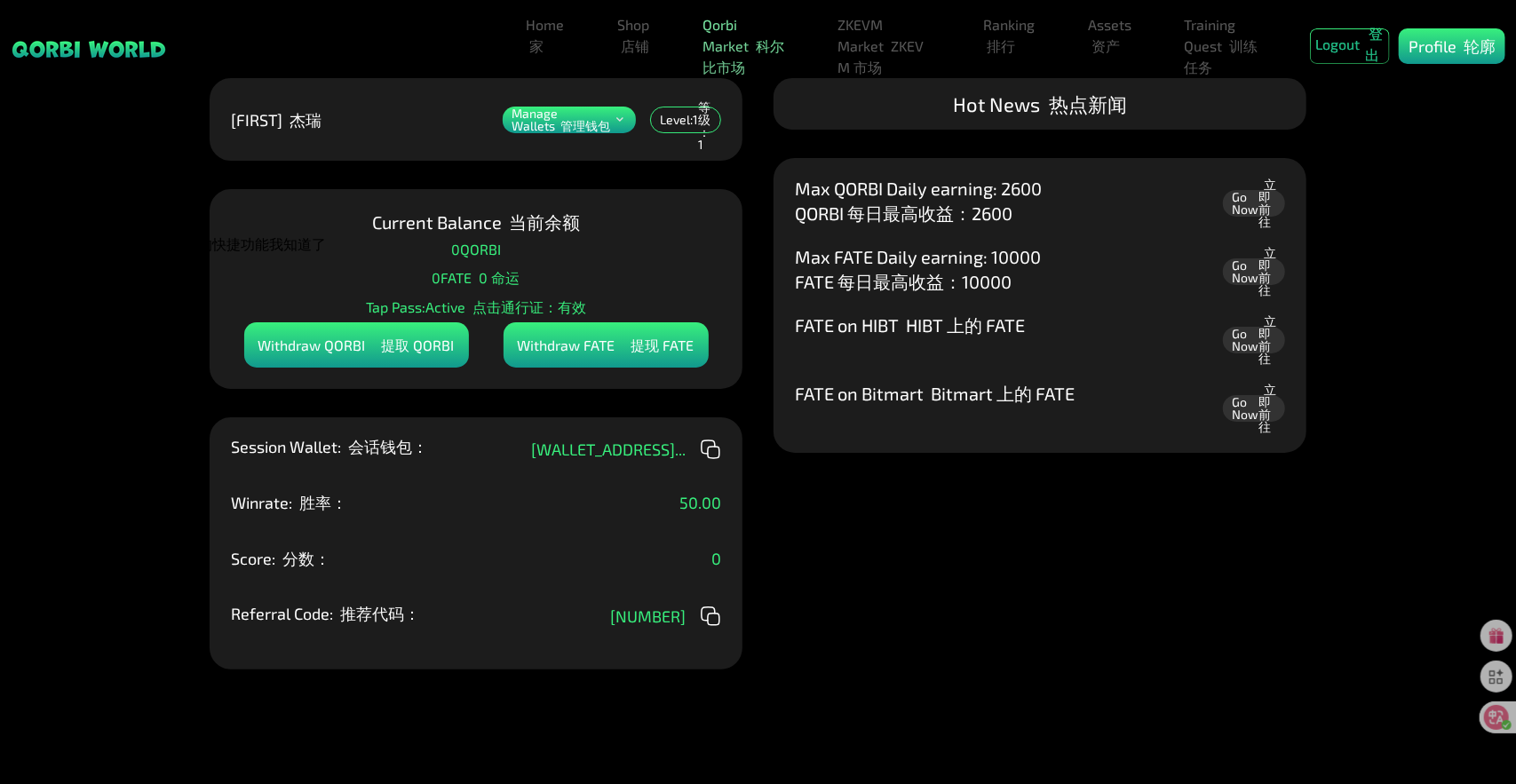 click on "Qorbi Market    科尔比市场" at bounding box center (745, 46) 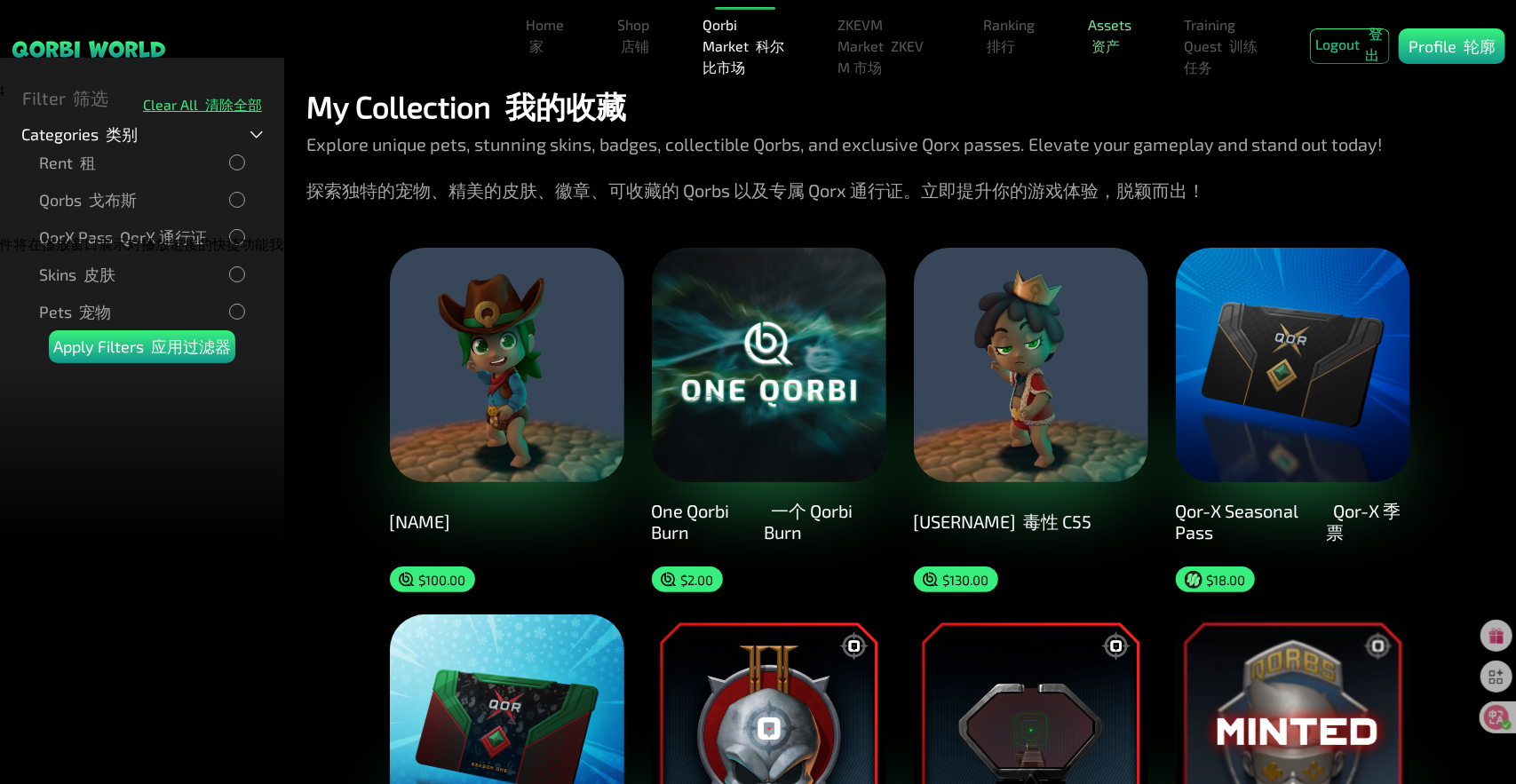 click on "资产" at bounding box center (1106, 45) 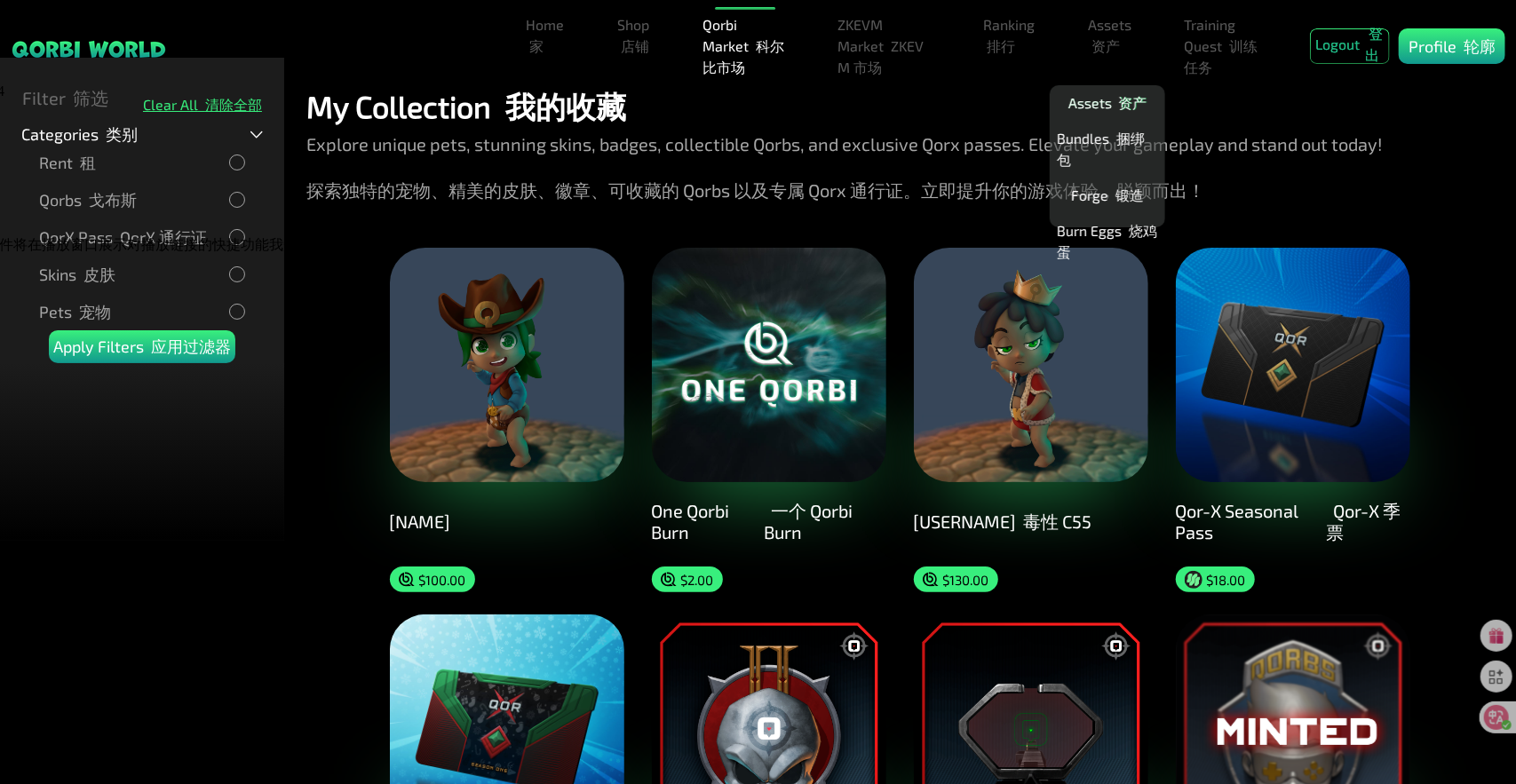 click on "Assets    资产" at bounding box center [1107, 103] 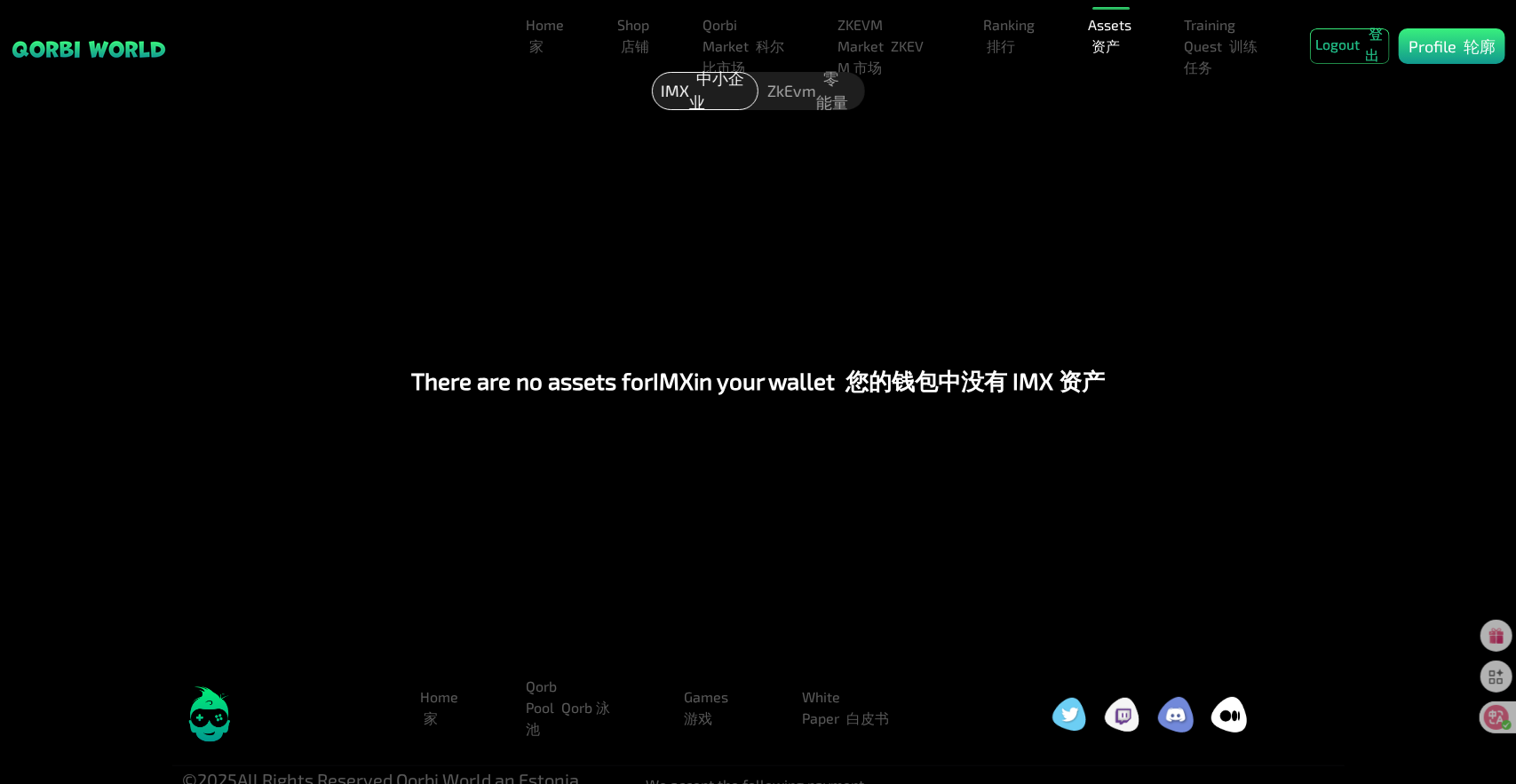 click on "ZkEvm    零能量" at bounding box center [812, 91] 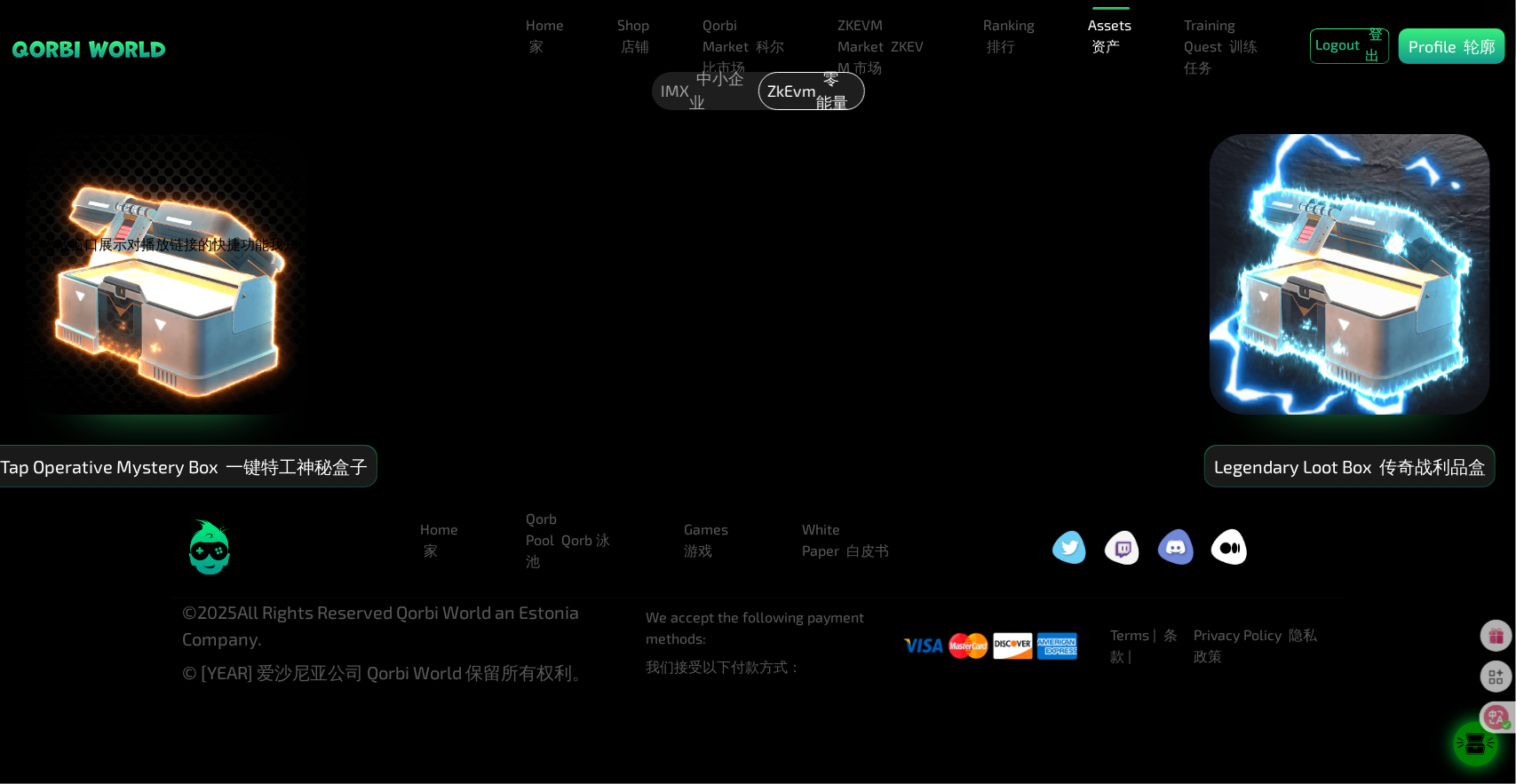 click on "One Tap Operative Mystery Box    一键特工神秘盒子   Legendary Loot Box    传奇战利品盒" at bounding box center (758, 297) 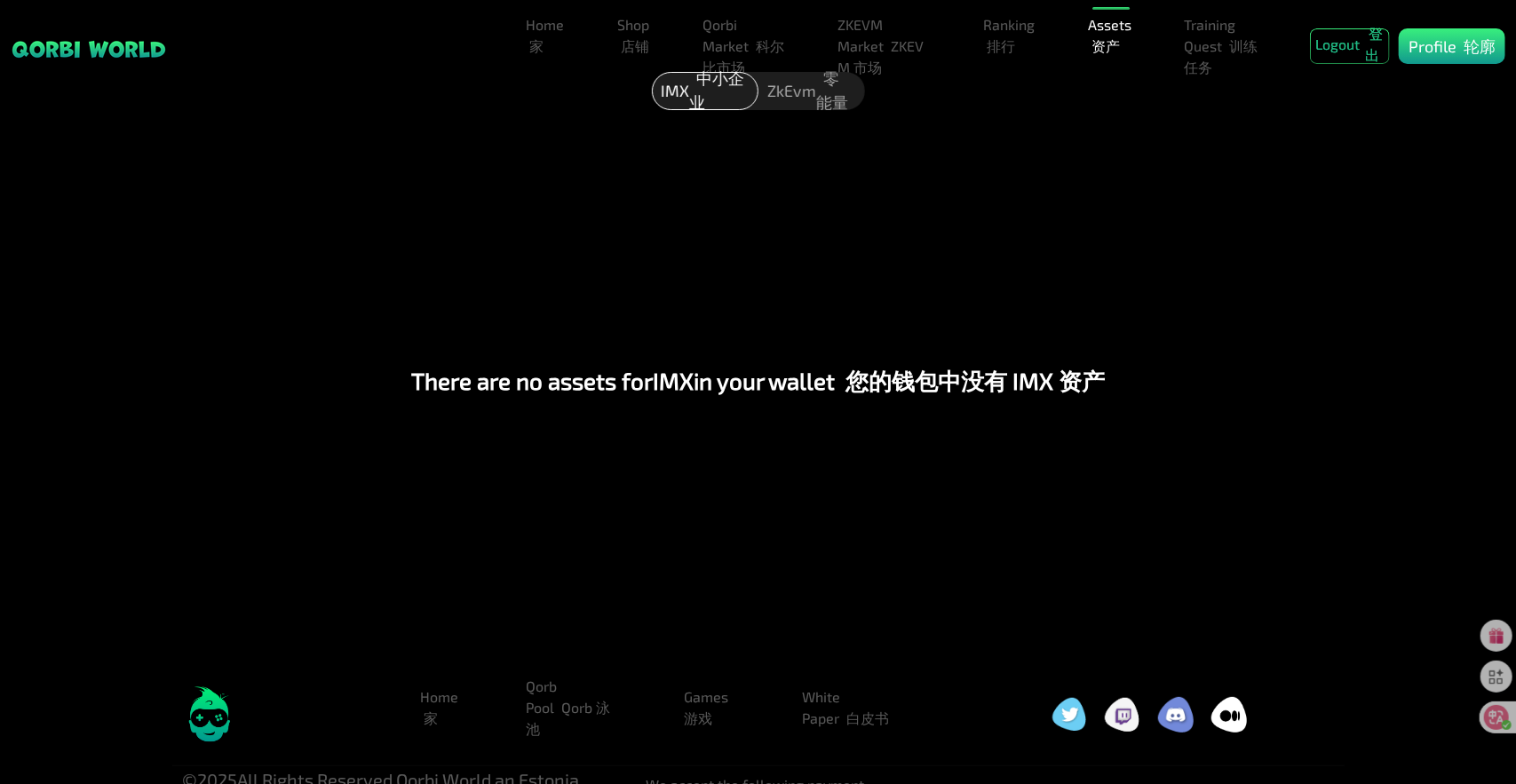 click on "零能量" at bounding box center (833, 90) 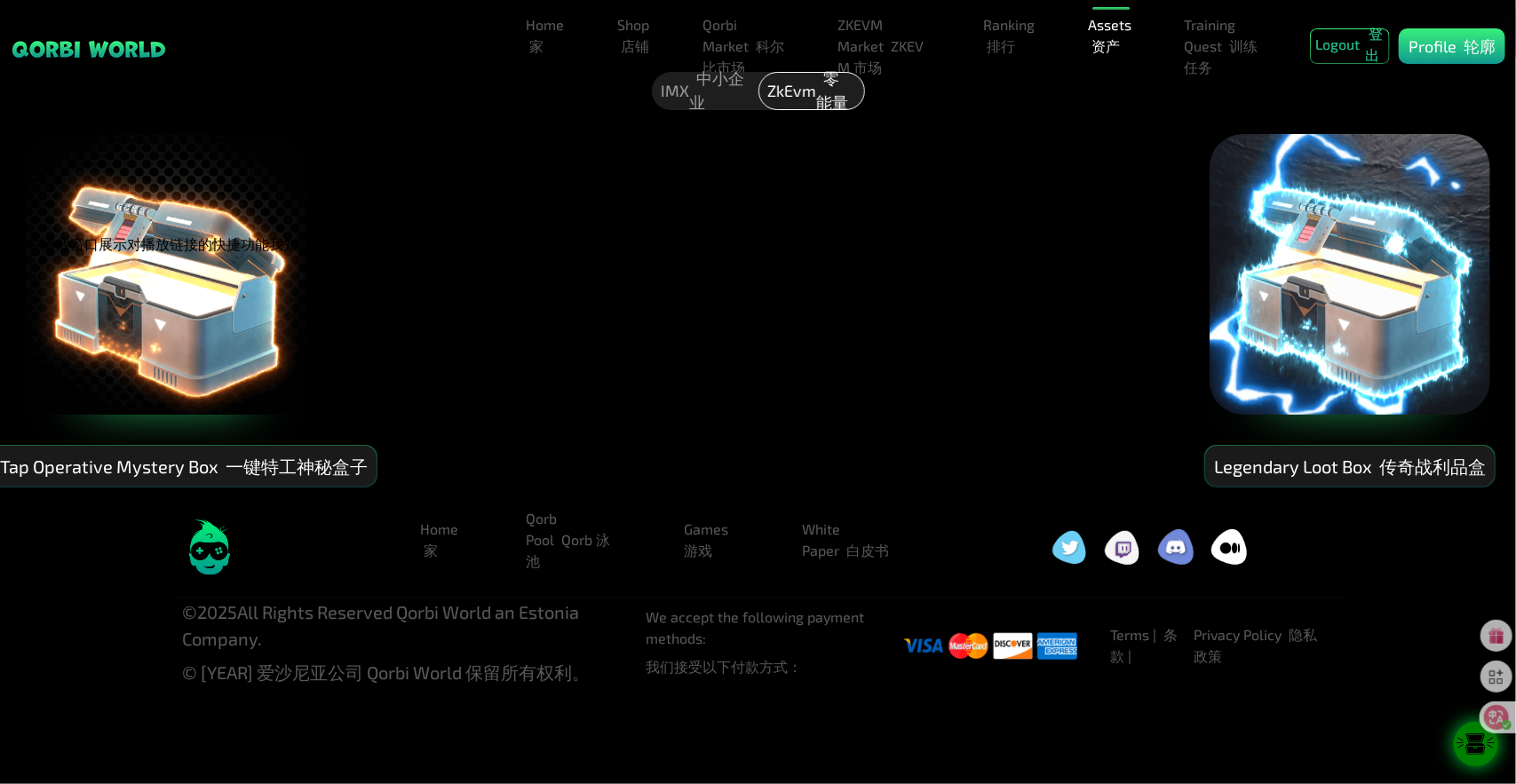 click at bounding box center [1350, 274] 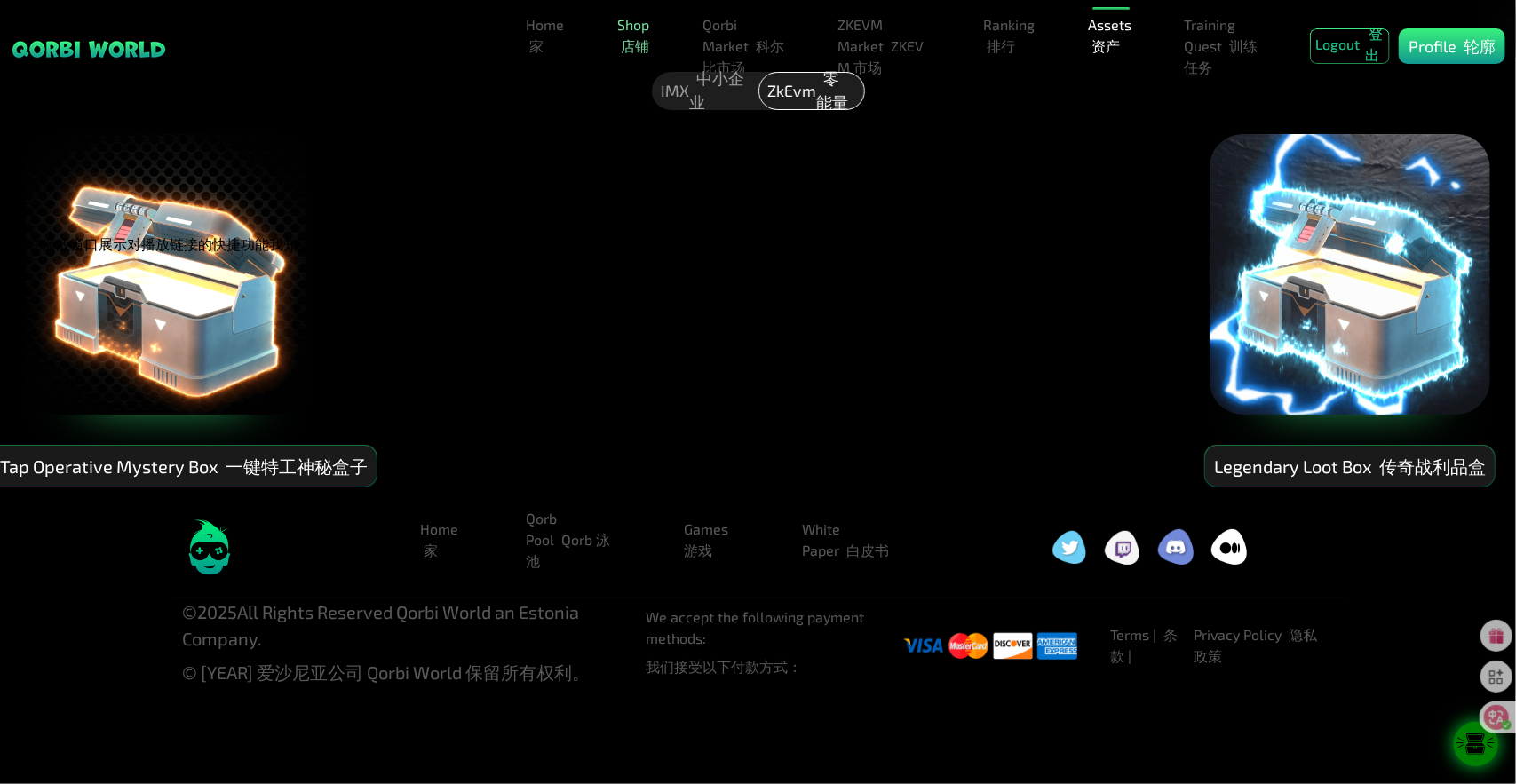 click on "Shop    店铺" at bounding box center [635, 36] 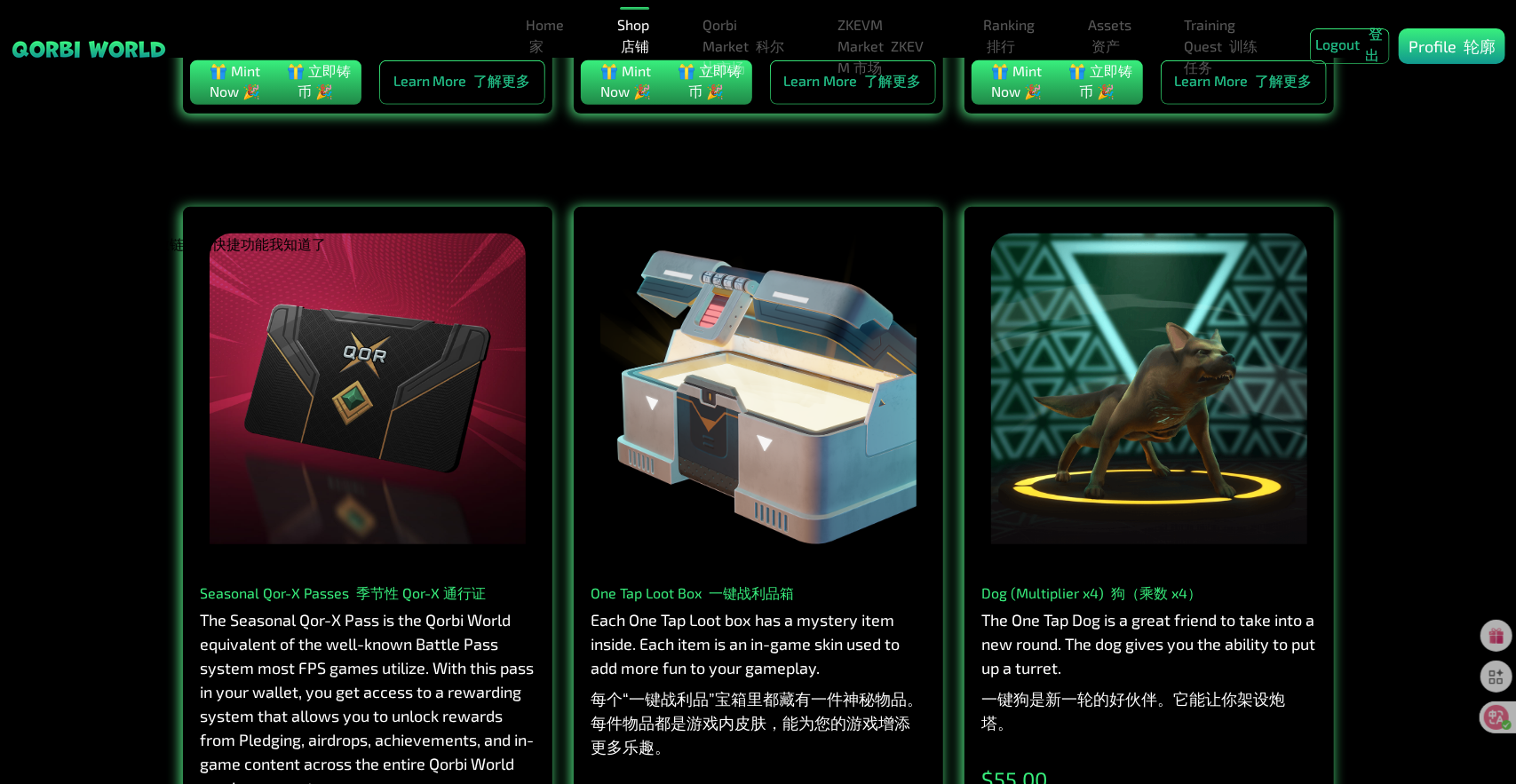 scroll, scrollTop: 977, scrollLeft: 0, axis: vertical 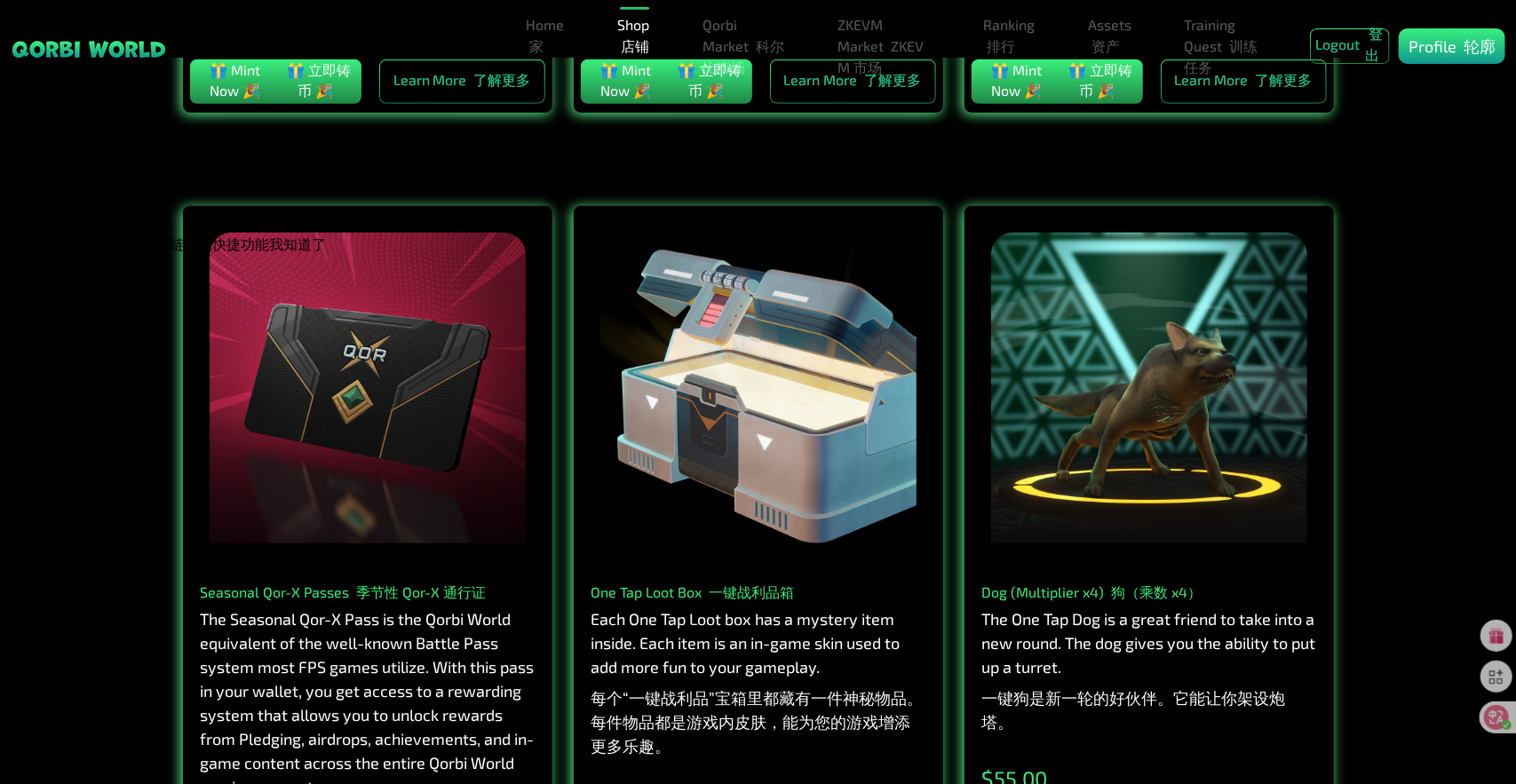click at bounding box center [758, 388] 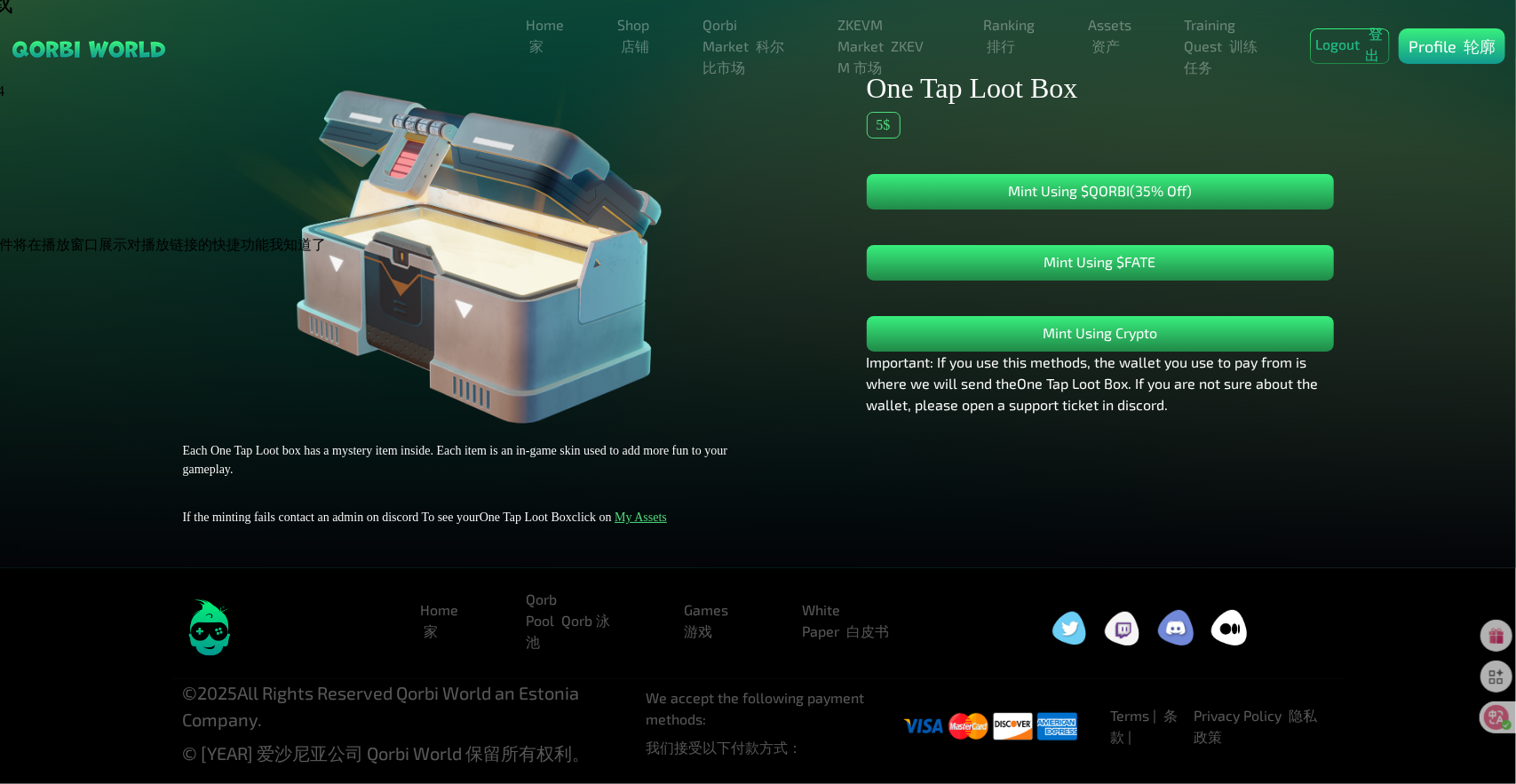 scroll, scrollTop: 0, scrollLeft: 0, axis: both 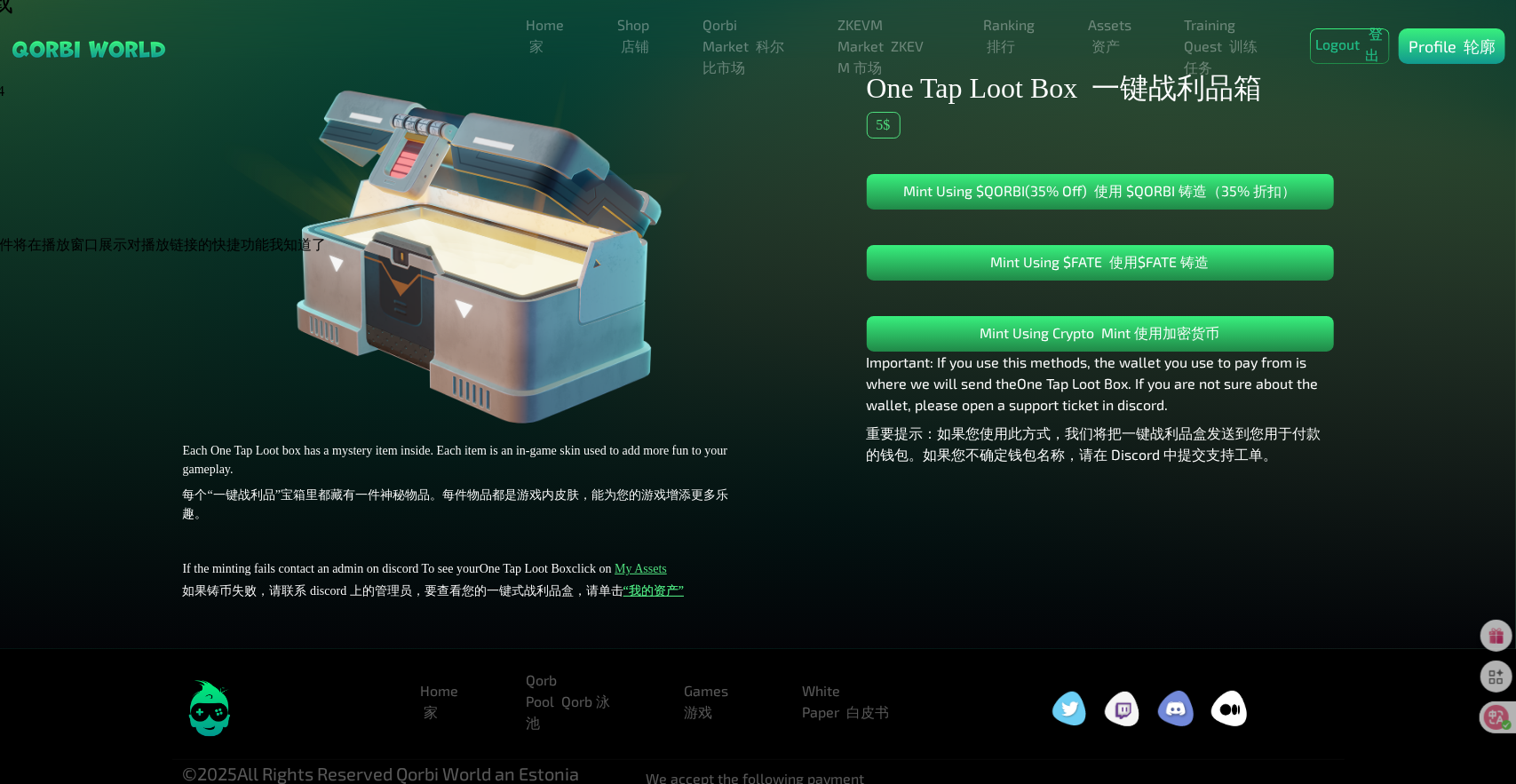 click on "“我的资产”" at bounding box center [654, 590] 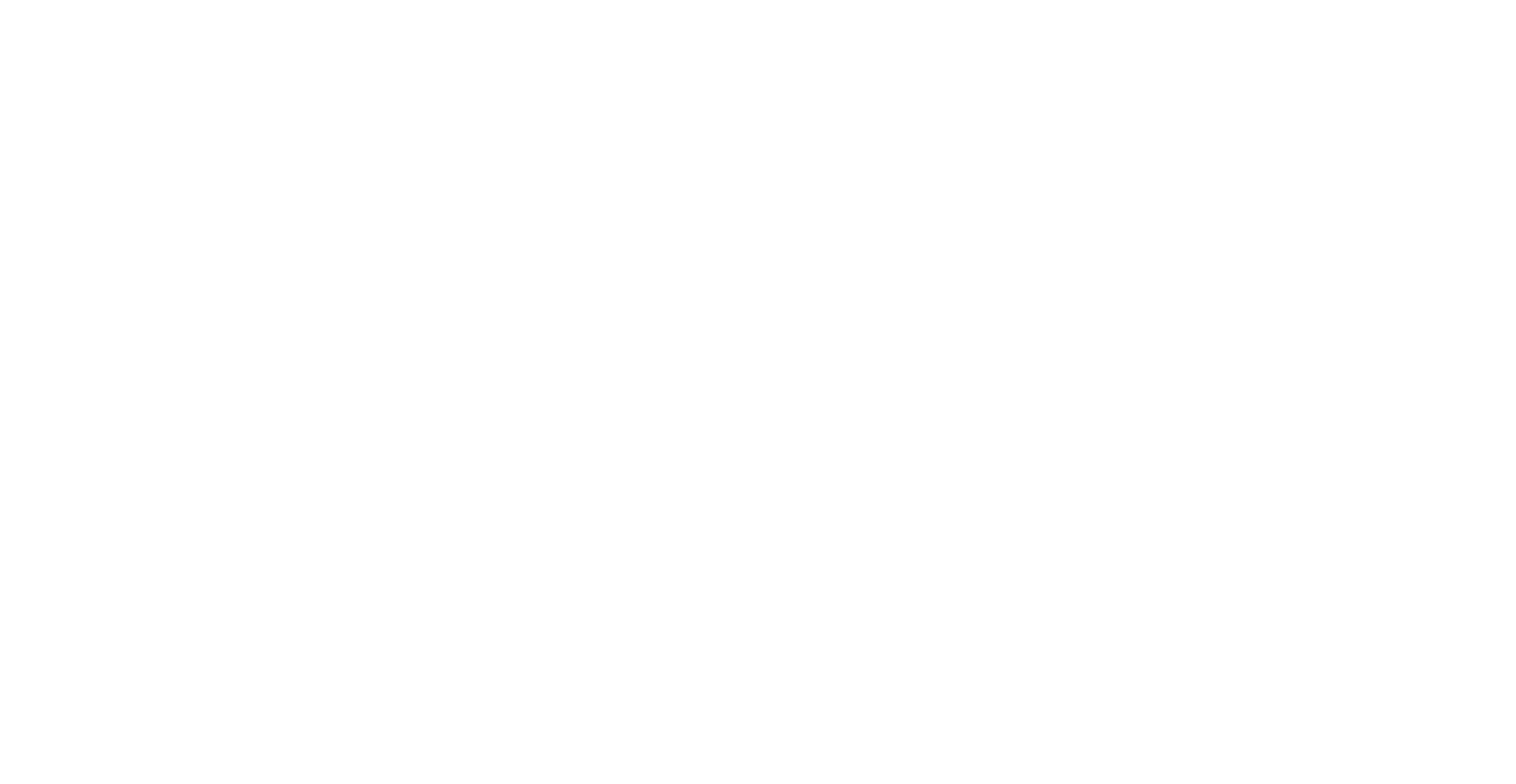 scroll, scrollTop: 0, scrollLeft: 0, axis: both 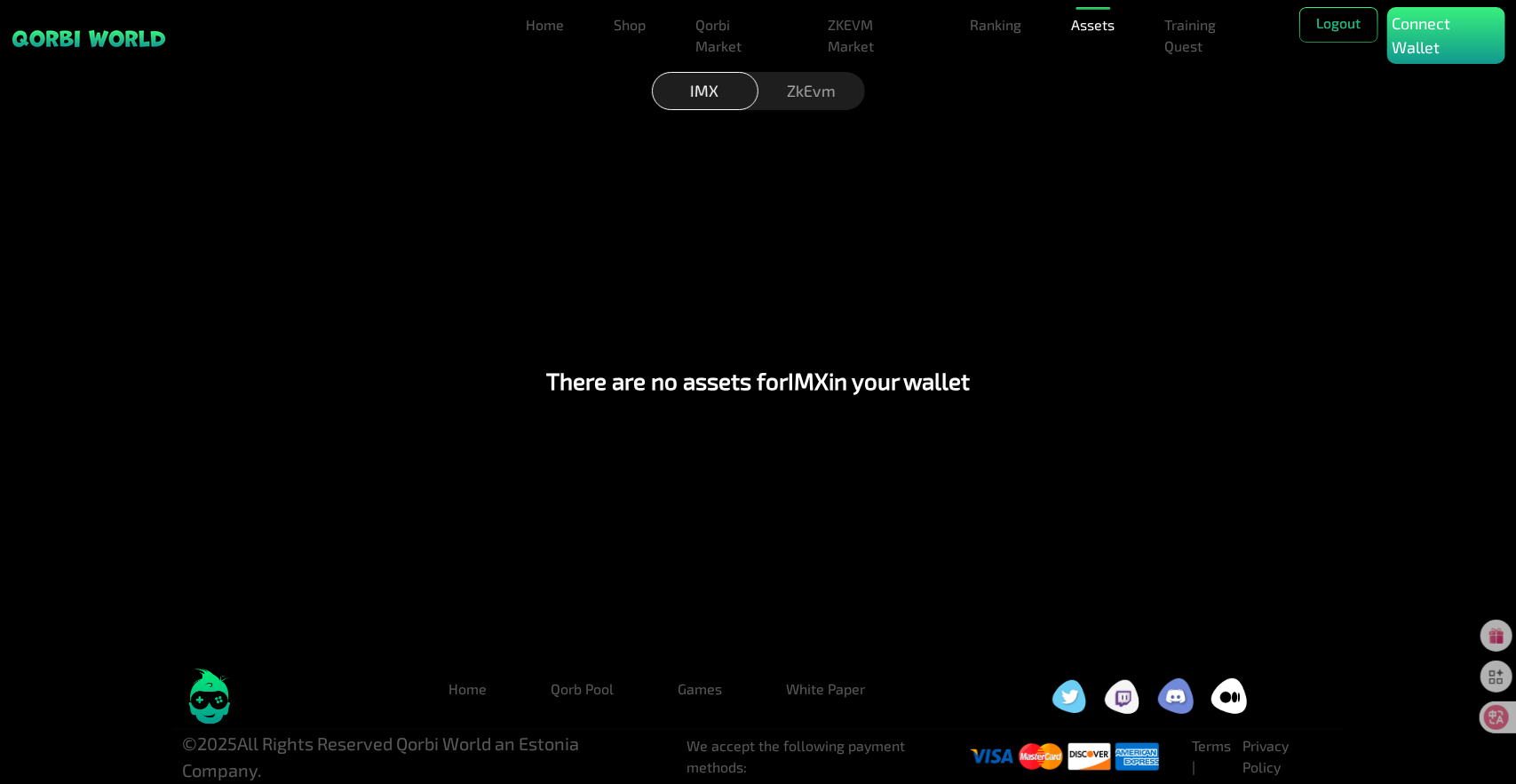 click on "ZkEvm" at bounding box center [812, 91] 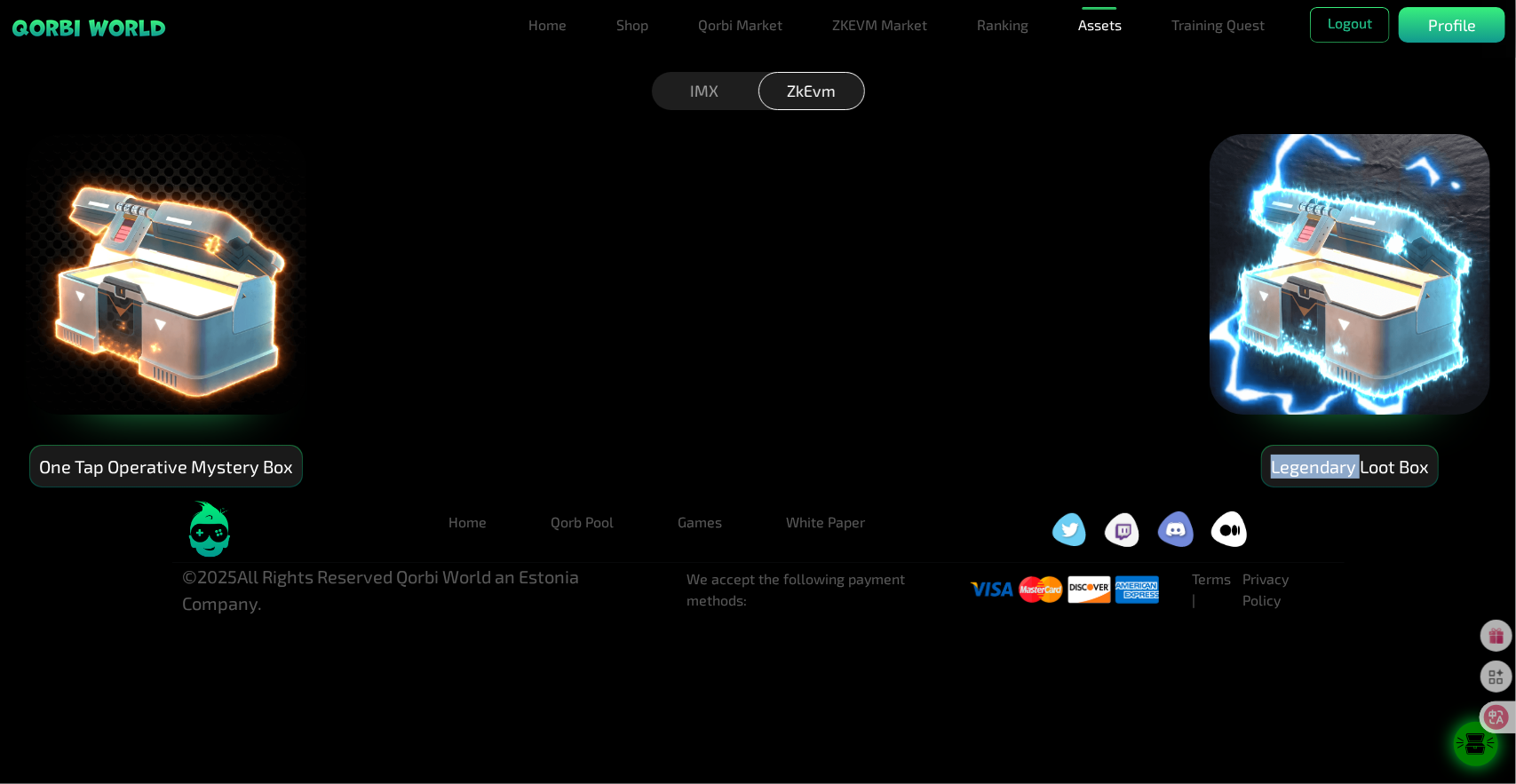 drag, startPoint x: 1363, startPoint y: 465, endPoint x: 1252, endPoint y: 460, distance: 111.11256 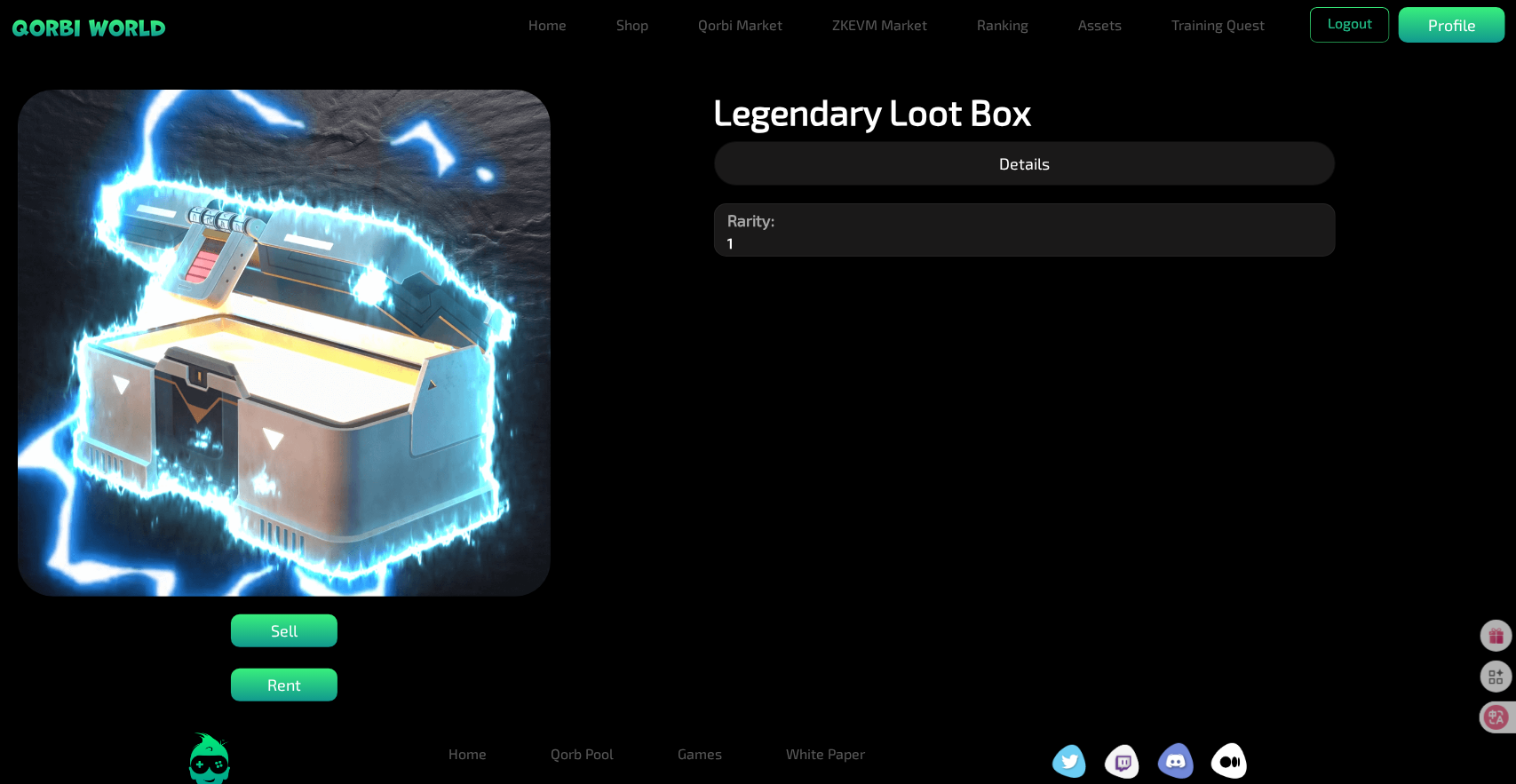 scroll, scrollTop: 0, scrollLeft: 0, axis: both 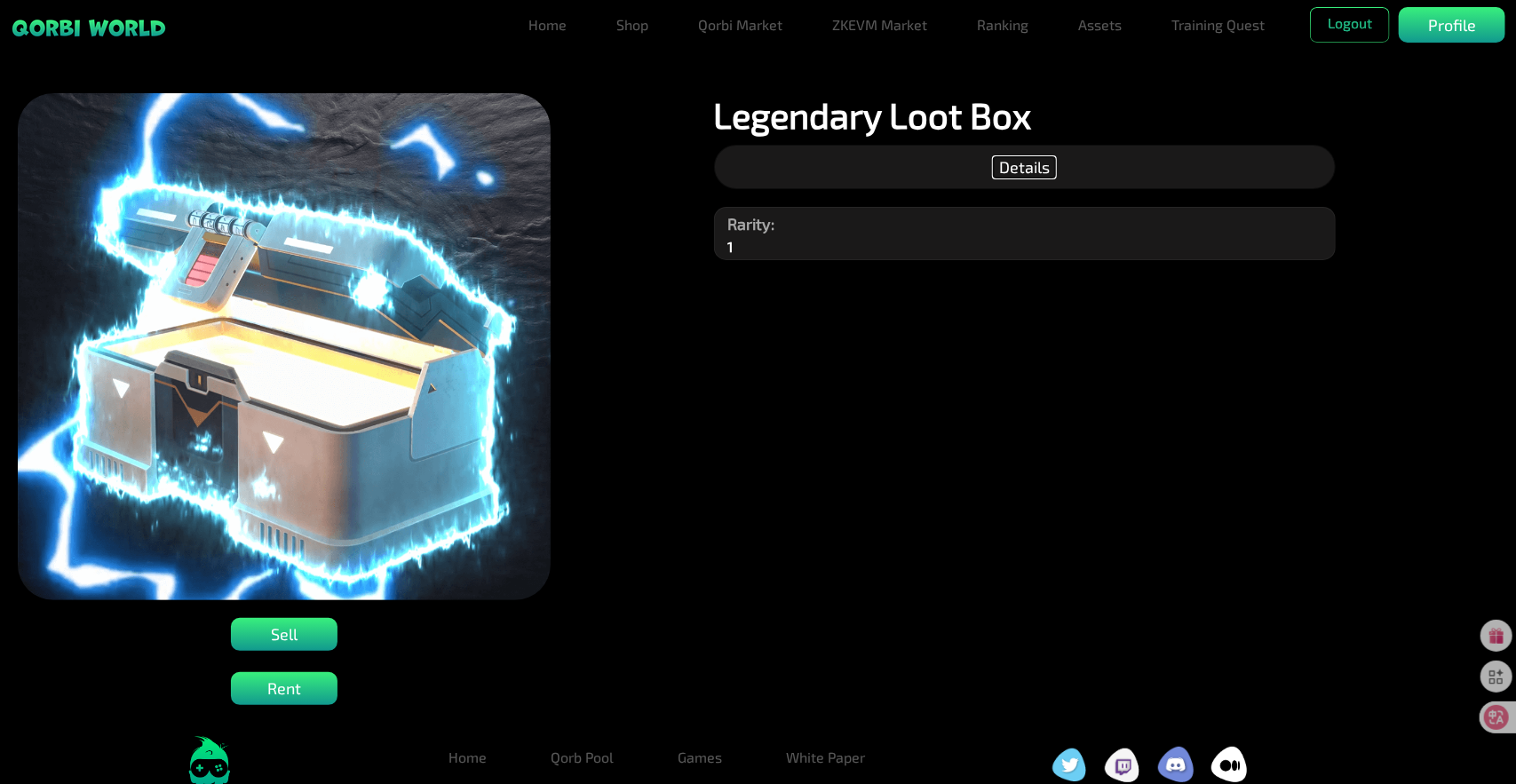 click on "Details" at bounding box center (1024, 167) 